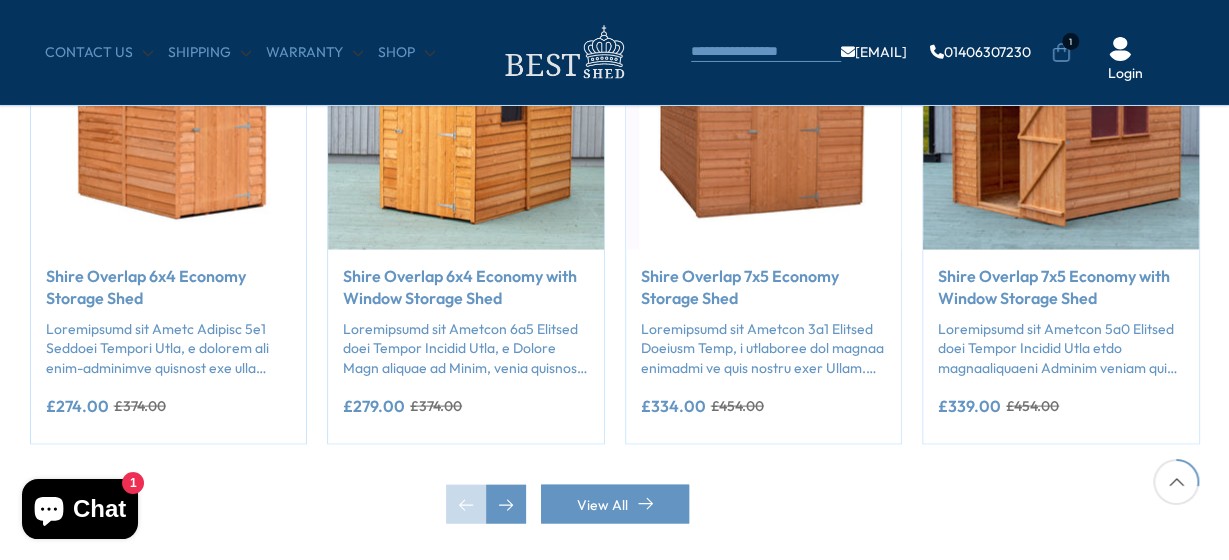 scroll, scrollTop: 1855, scrollLeft: 0, axis: vertical 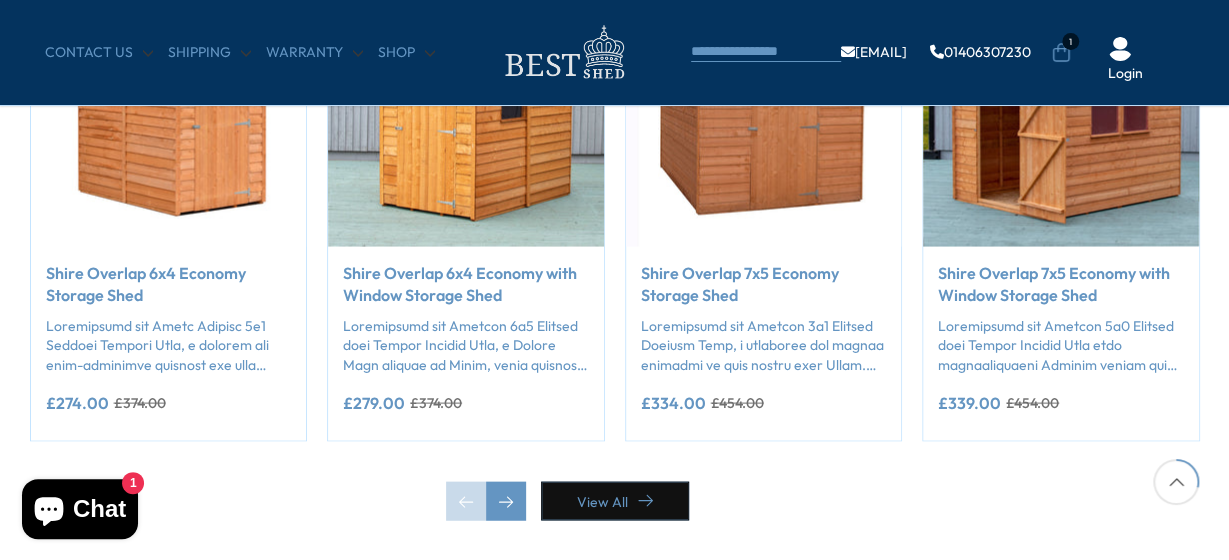 click 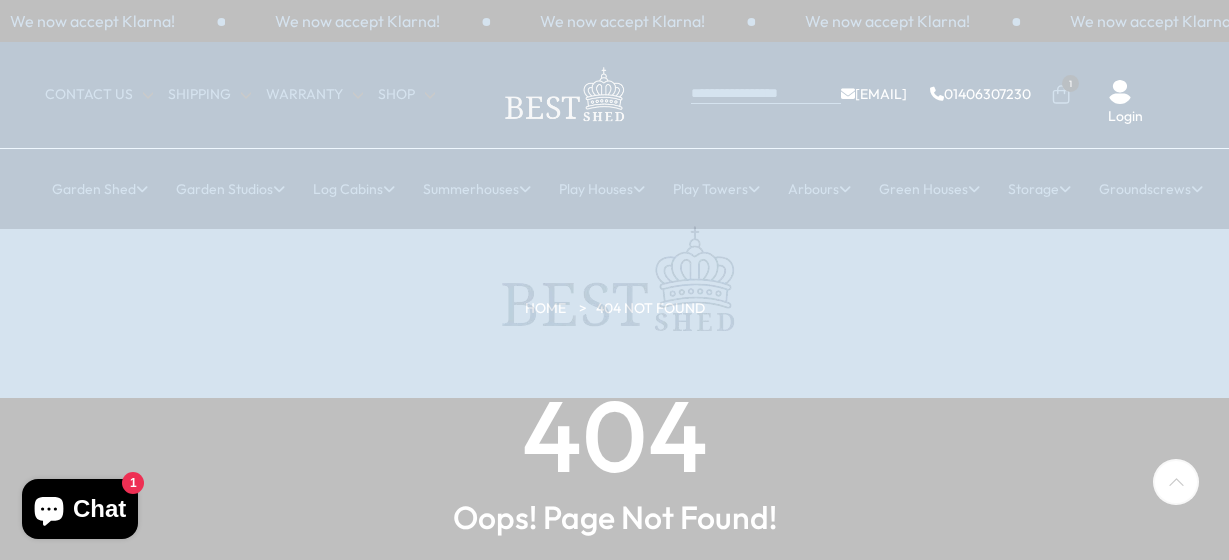 scroll, scrollTop: 0, scrollLeft: 0, axis: both 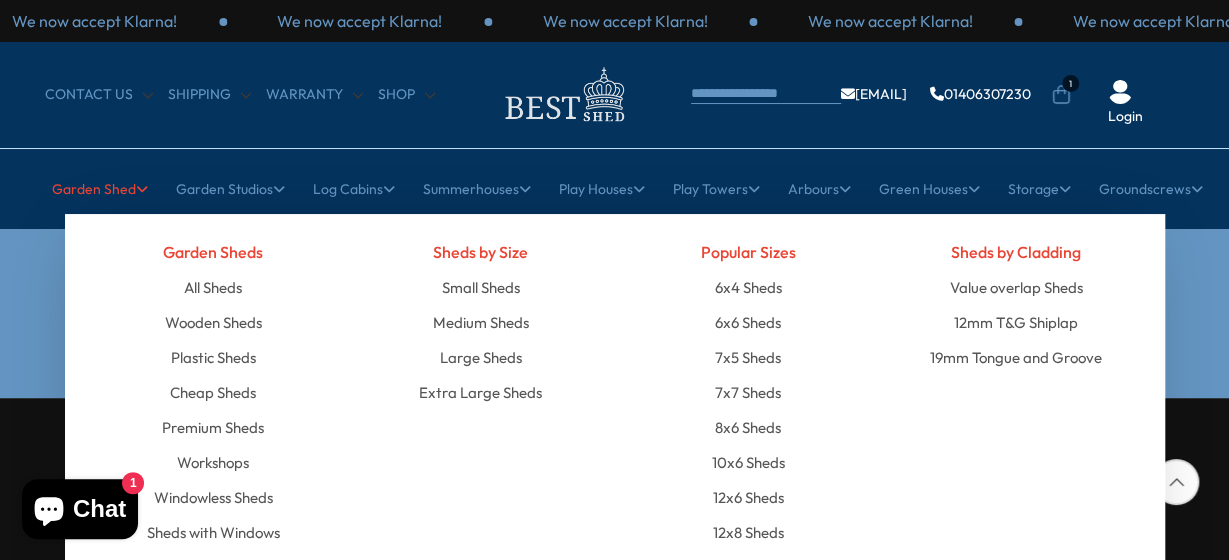 click on "Garden Shed" at bounding box center [100, 189] 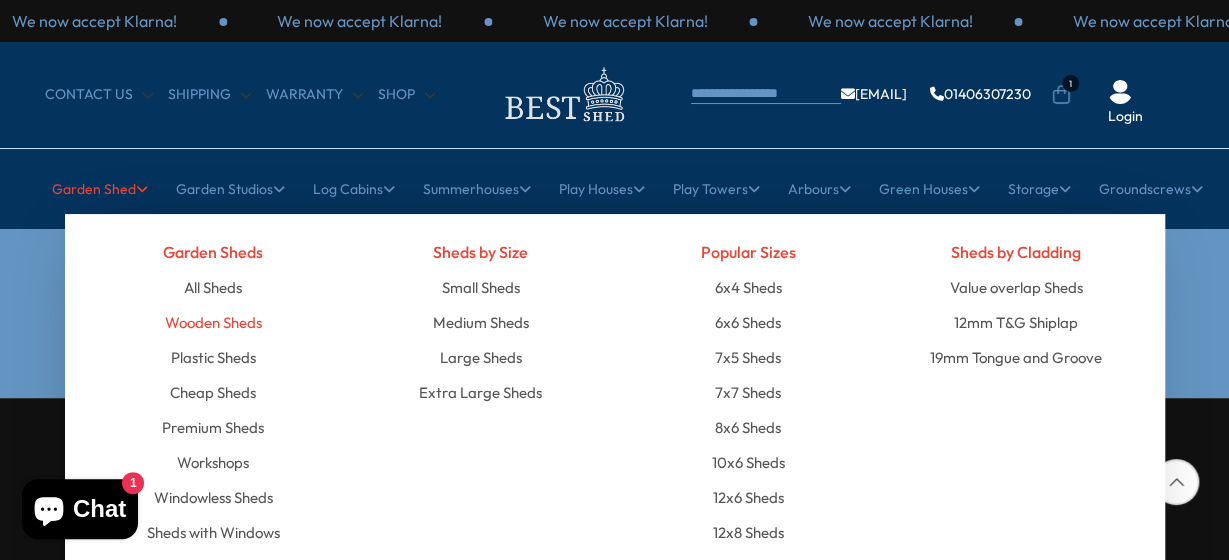 click on "Wooden Sheds" at bounding box center [213, 322] 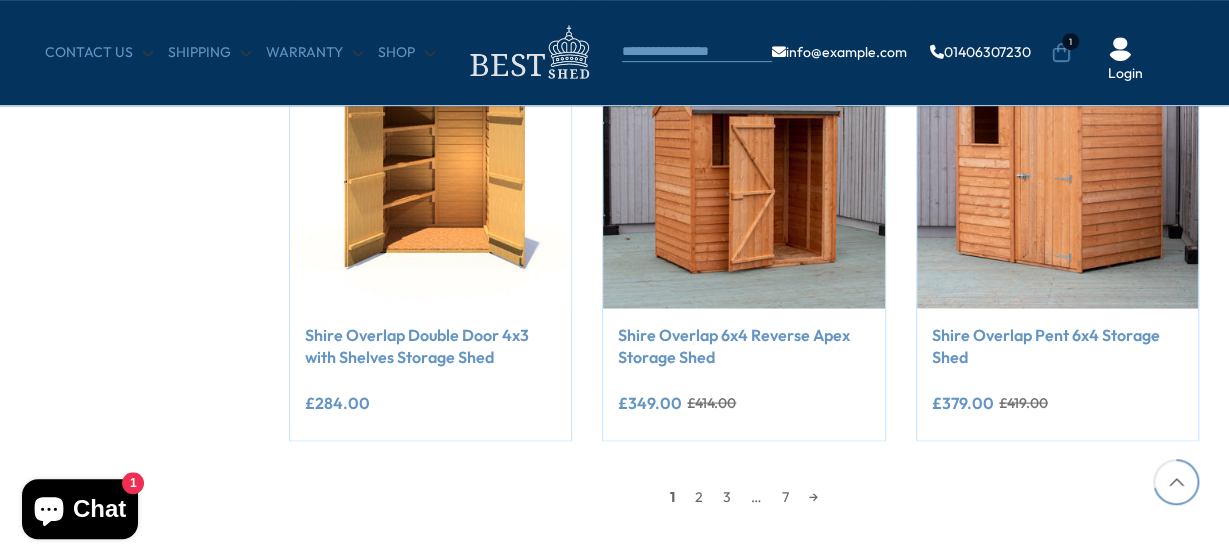 scroll, scrollTop: 1802, scrollLeft: 0, axis: vertical 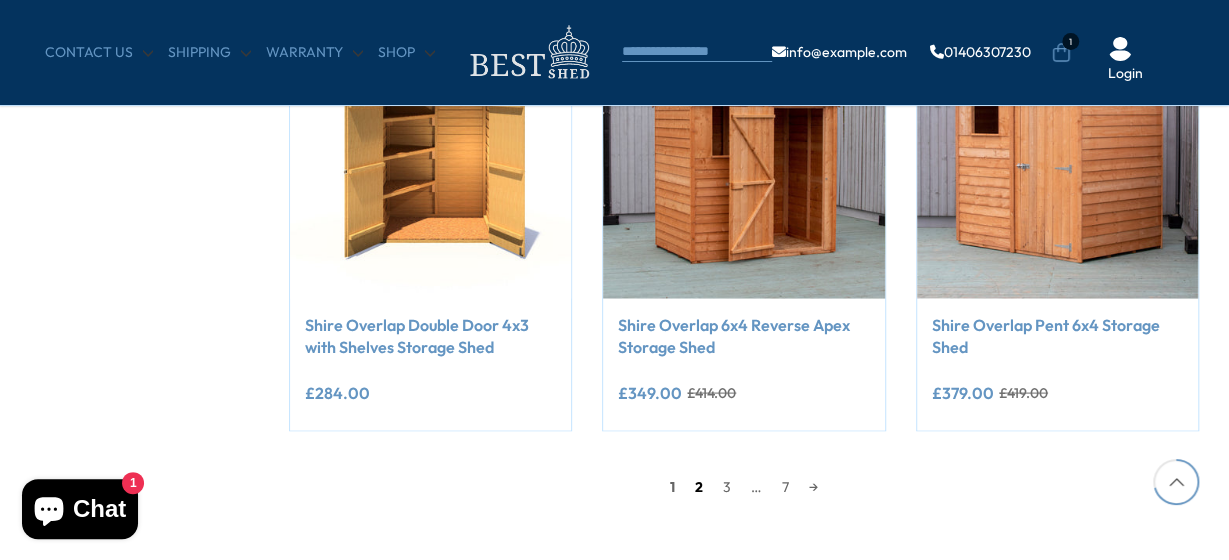 click on "2" at bounding box center [699, 486] 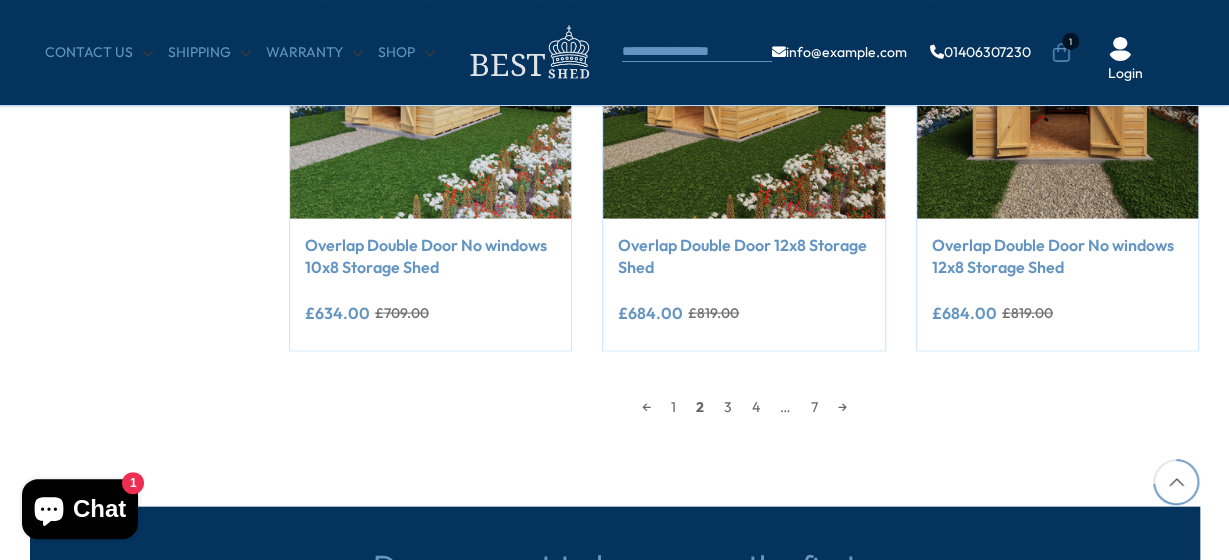 scroll, scrollTop: 1928, scrollLeft: 0, axis: vertical 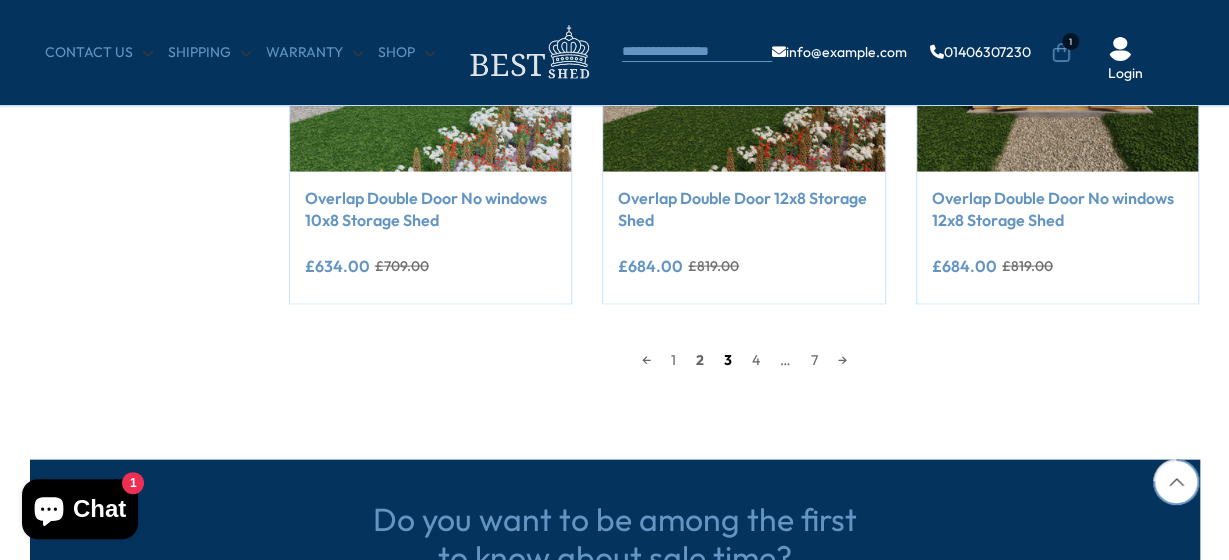 click on "3" at bounding box center [728, 360] 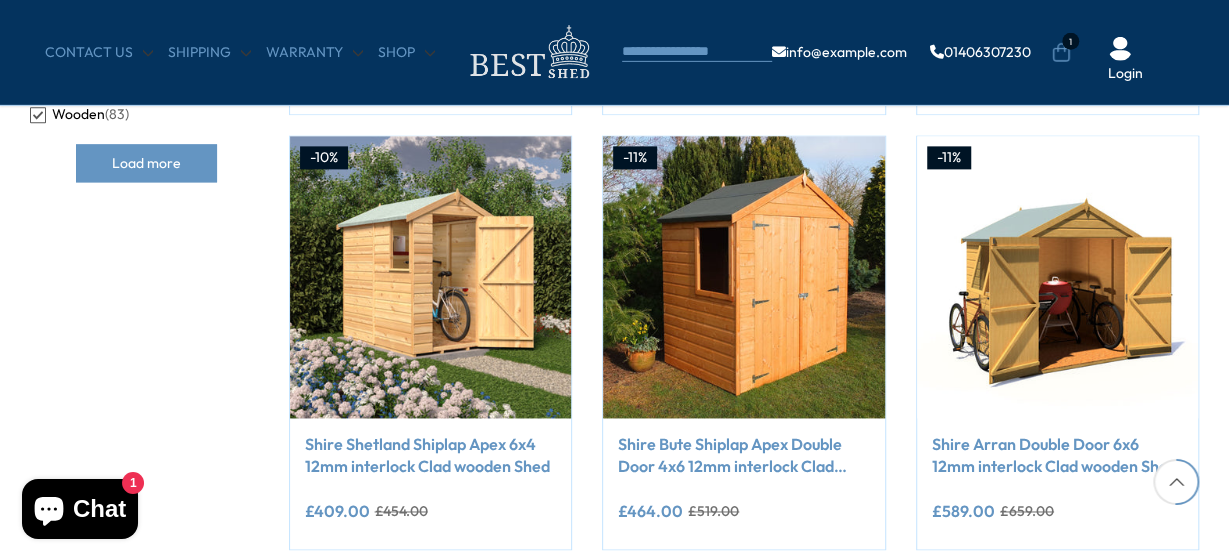 scroll, scrollTop: 1239, scrollLeft: 0, axis: vertical 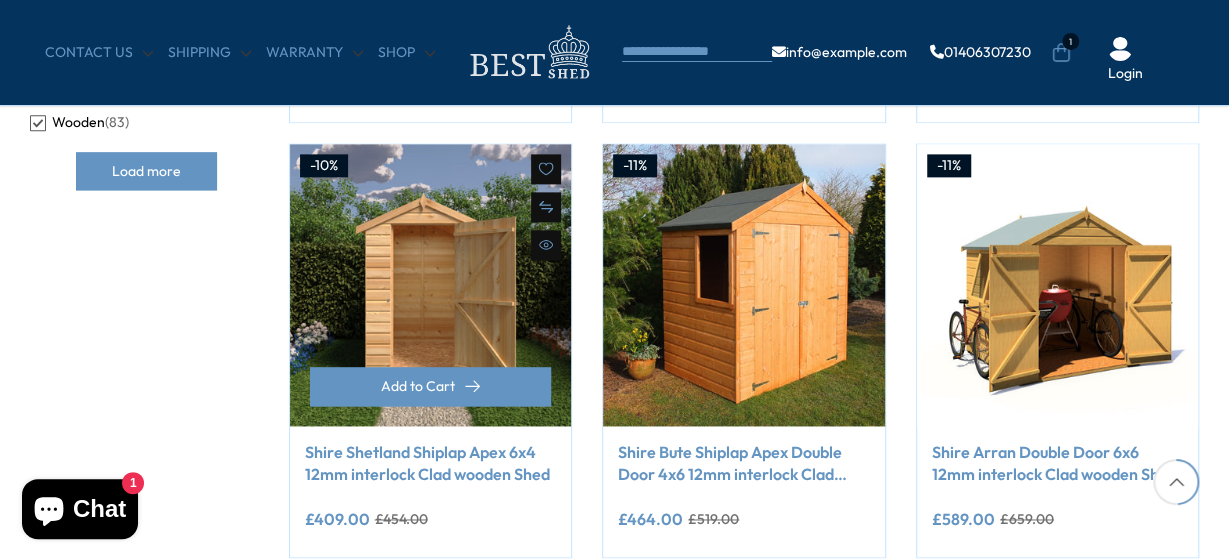 click at bounding box center (431, 285) 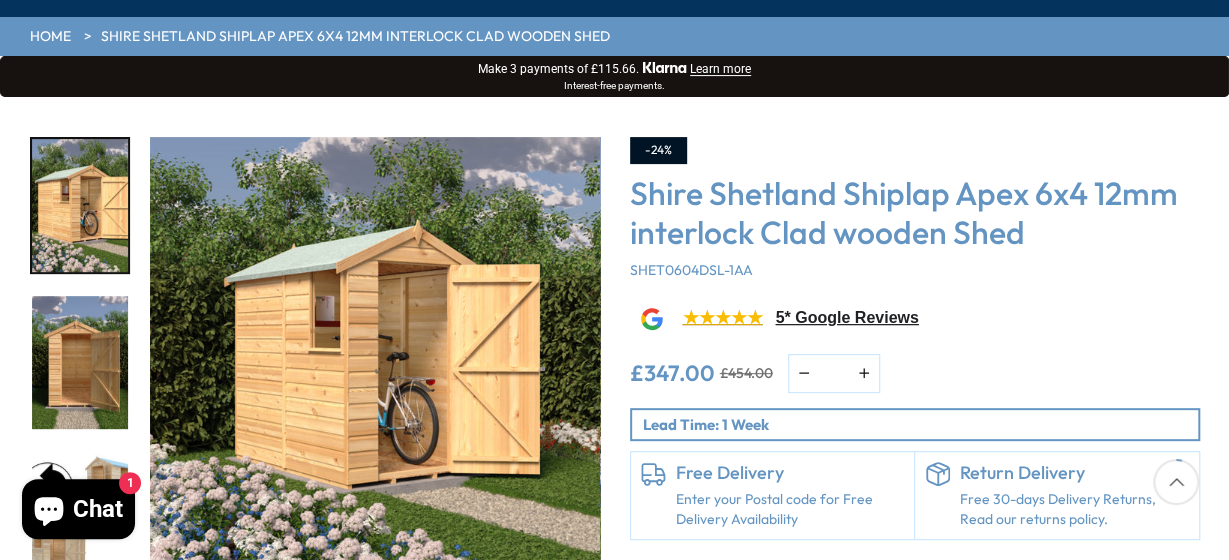 scroll, scrollTop: 265, scrollLeft: 0, axis: vertical 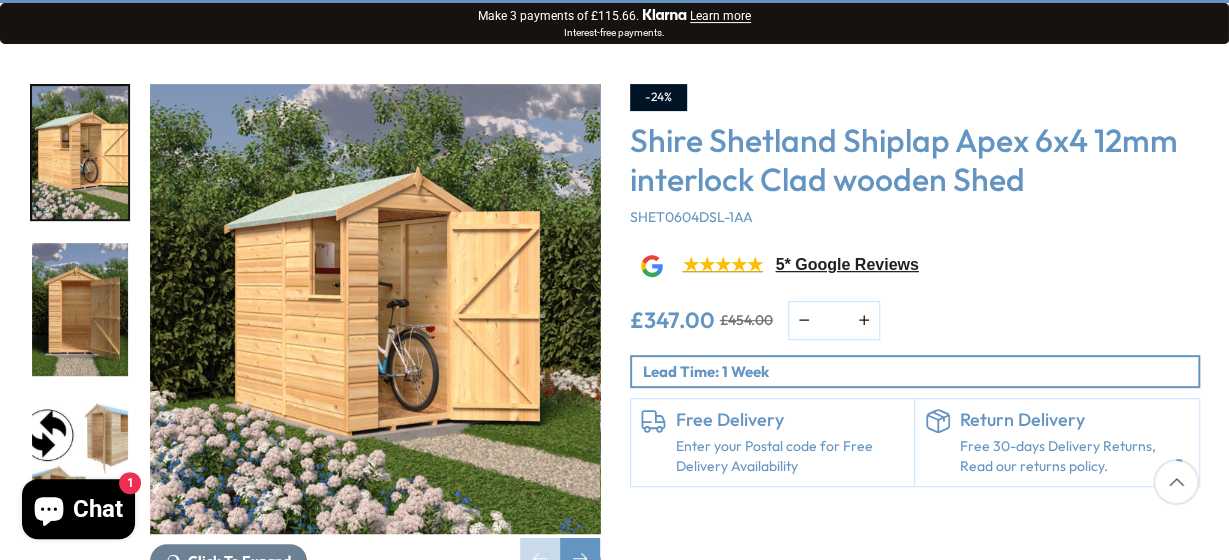 click at bounding box center [80, 309] 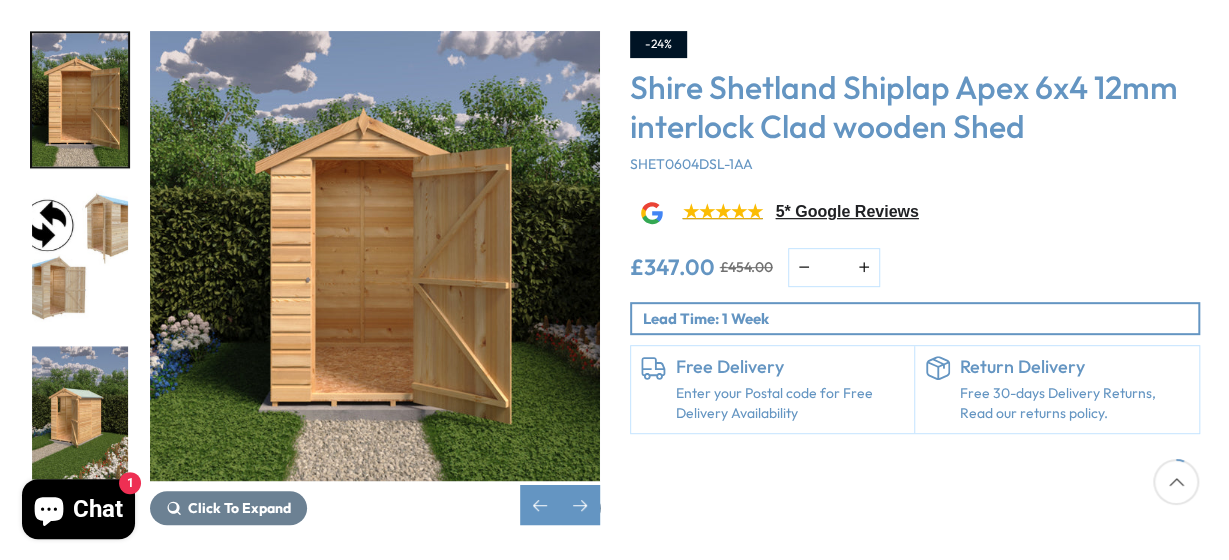 scroll, scrollTop: 371, scrollLeft: 0, axis: vertical 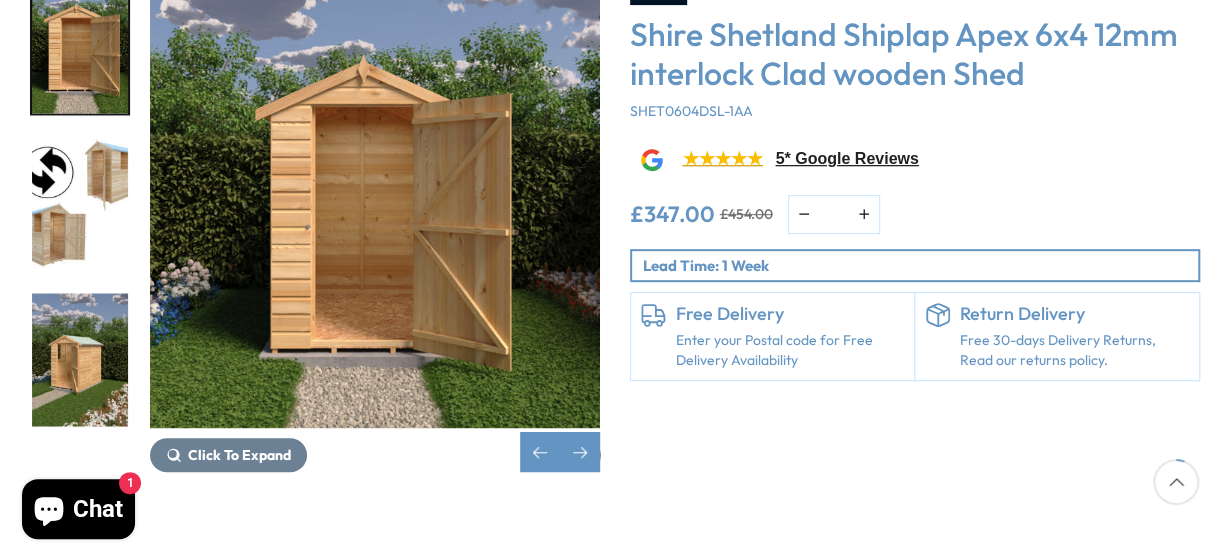 click at bounding box center [80, 360] 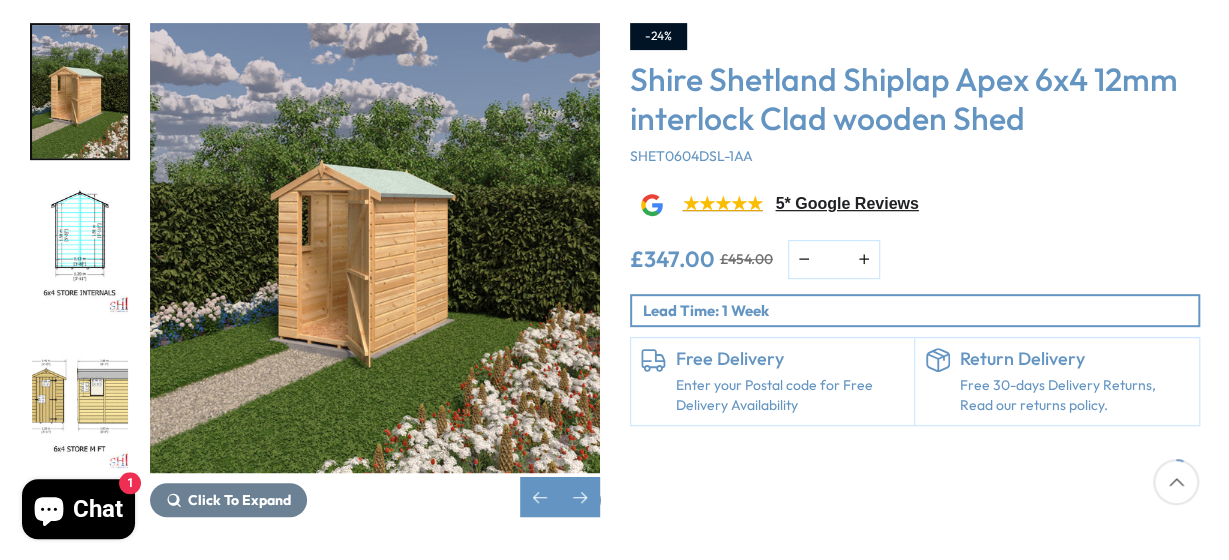 scroll, scrollTop: 318, scrollLeft: 0, axis: vertical 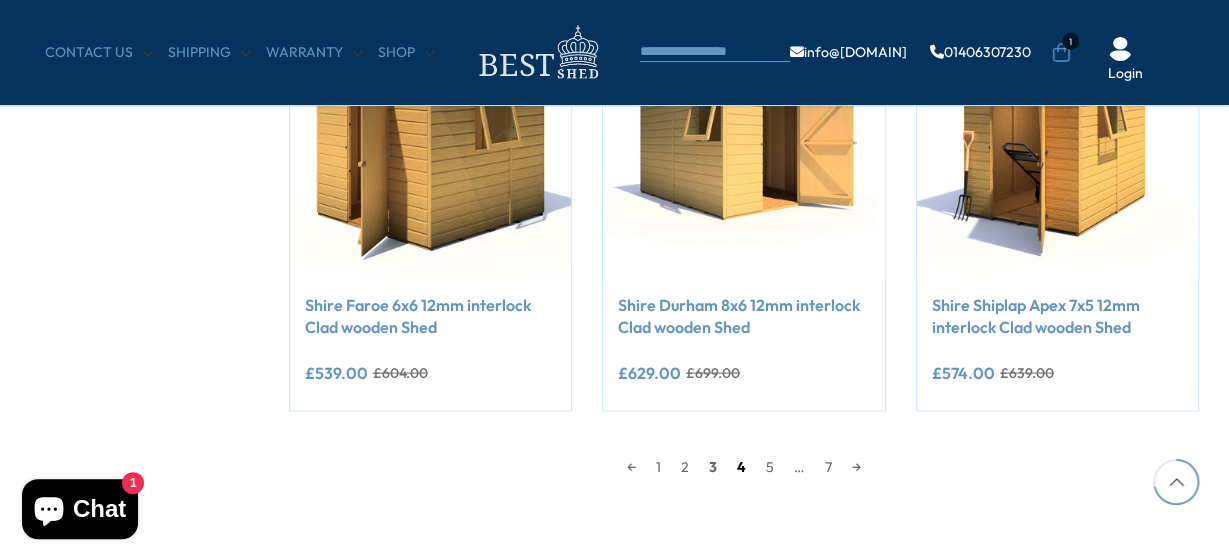 click on "4" at bounding box center (741, 466) 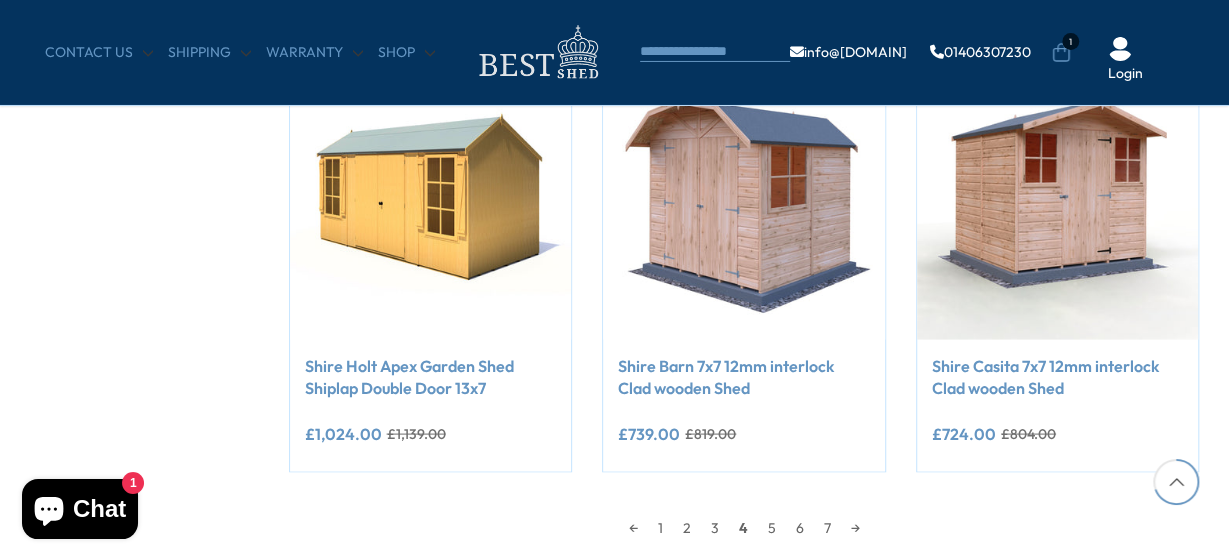 scroll, scrollTop: 1769, scrollLeft: 0, axis: vertical 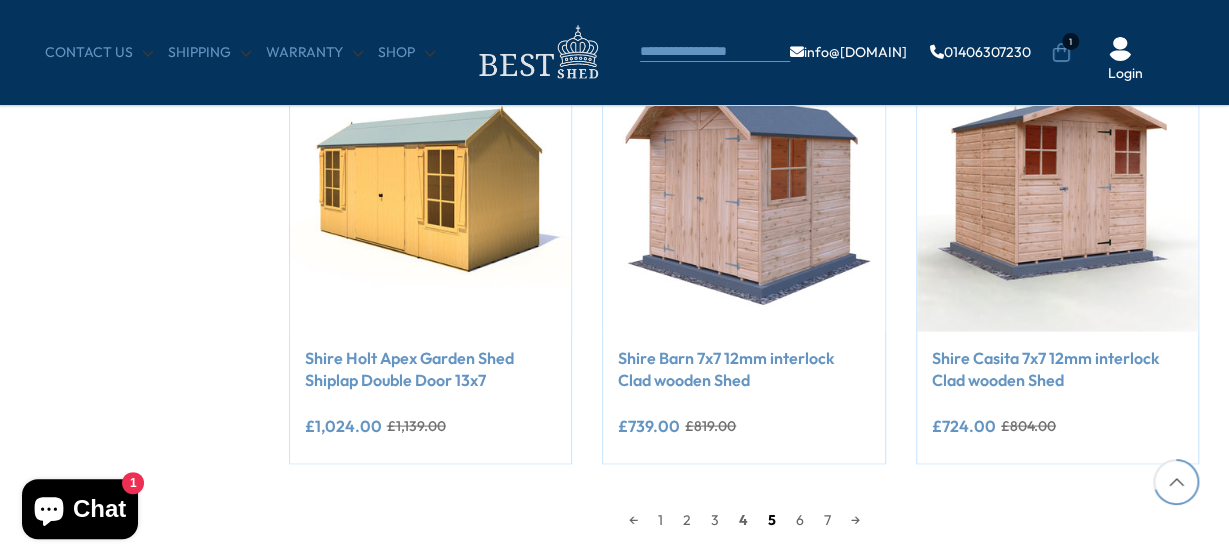 click on "5" at bounding box center [772, 519] 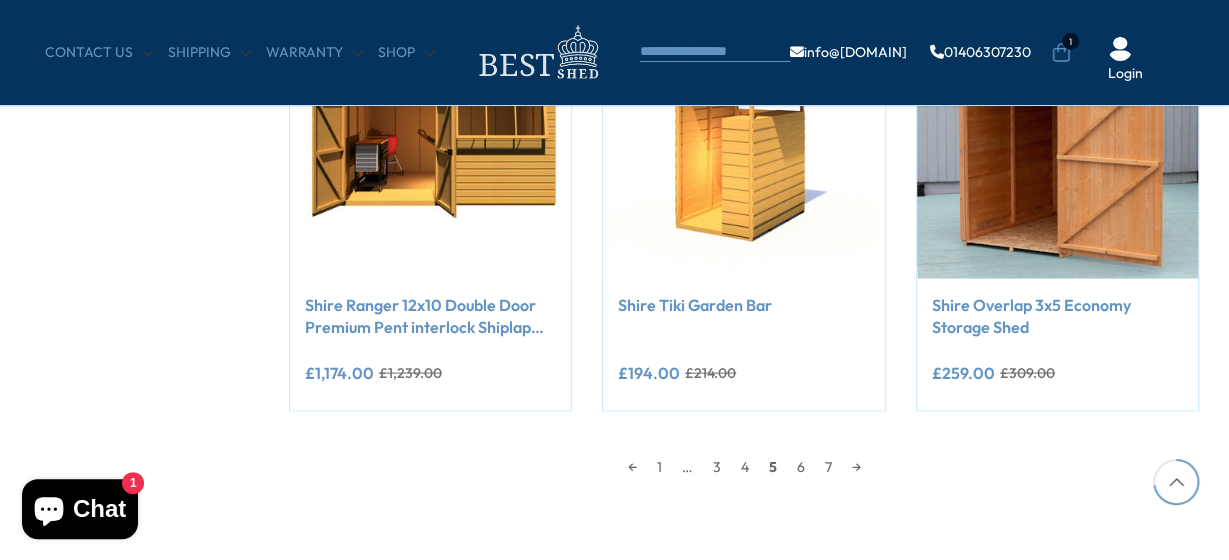scroll, scrollTop: 1875, scrollLeft: 0, axis: vertical 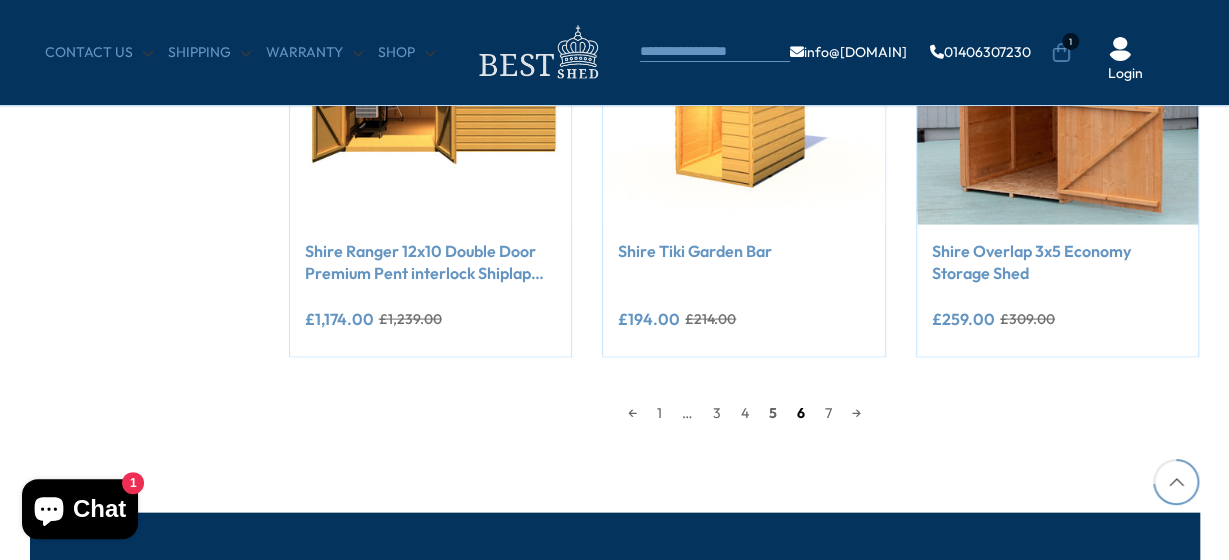 click on "6" at bounding box center (801, 413) 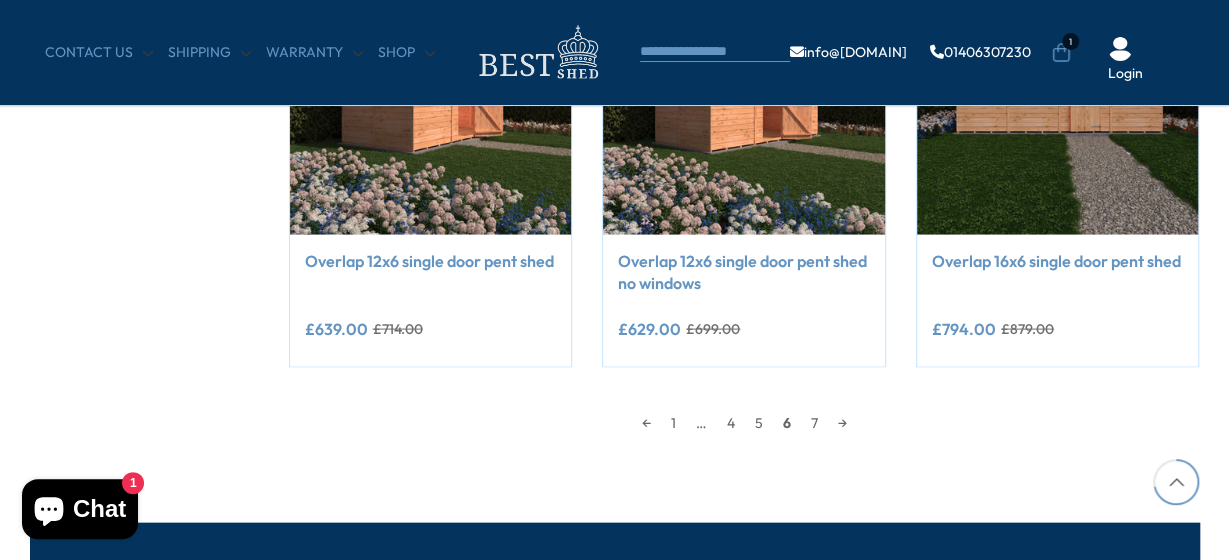 scroll, scrollTop: 1875, scrollLeft: 0, axis: vertical 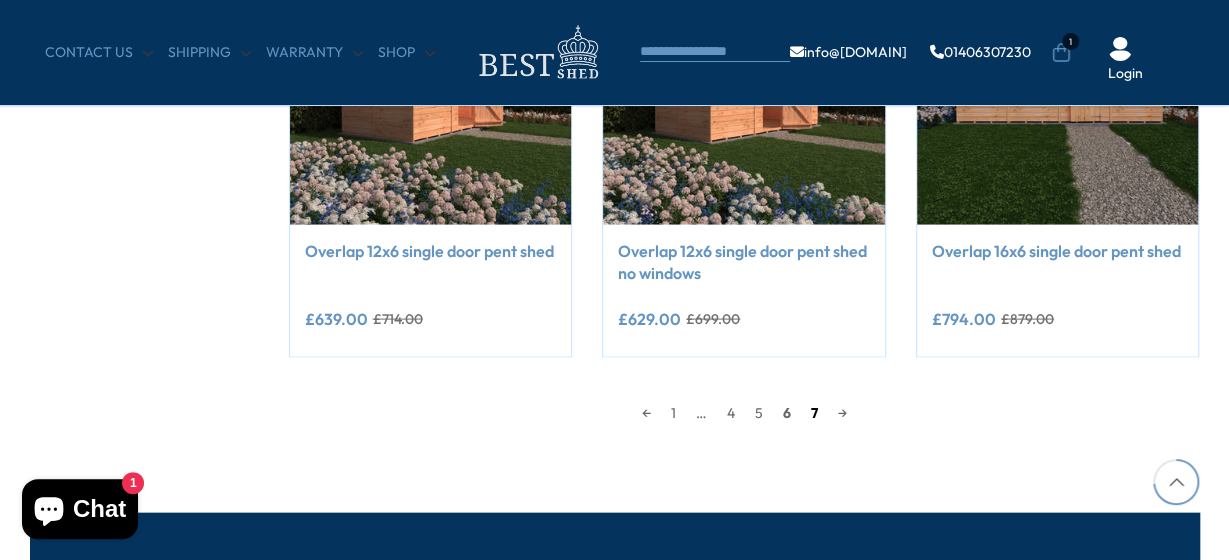 click on "7" at bounding box center [814, 413] 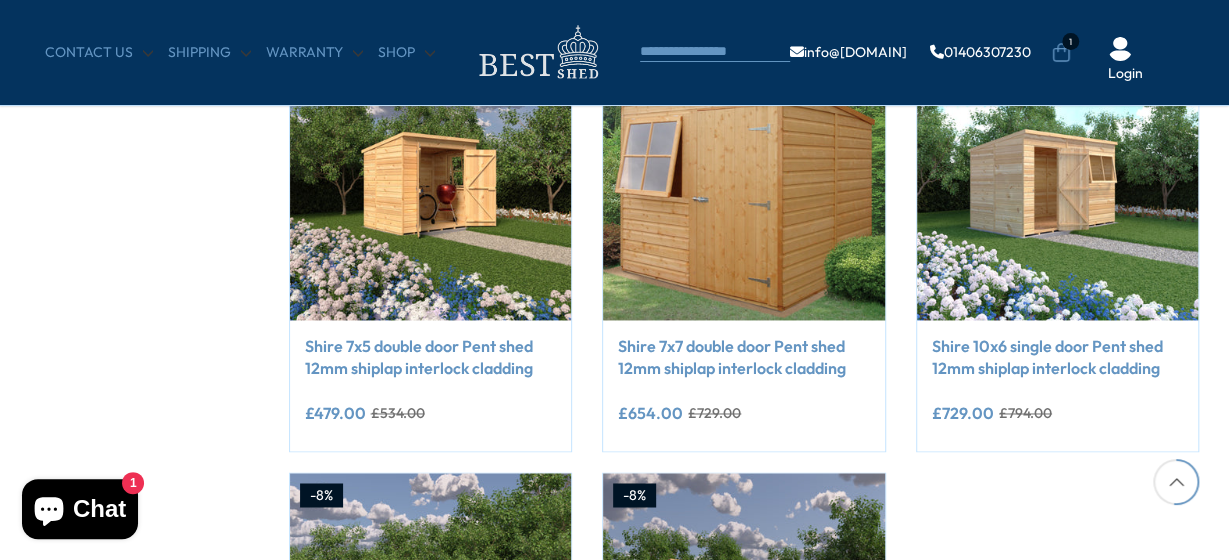scroll, scrollTop: 1292, scrollLeft: 0, axis: vertical 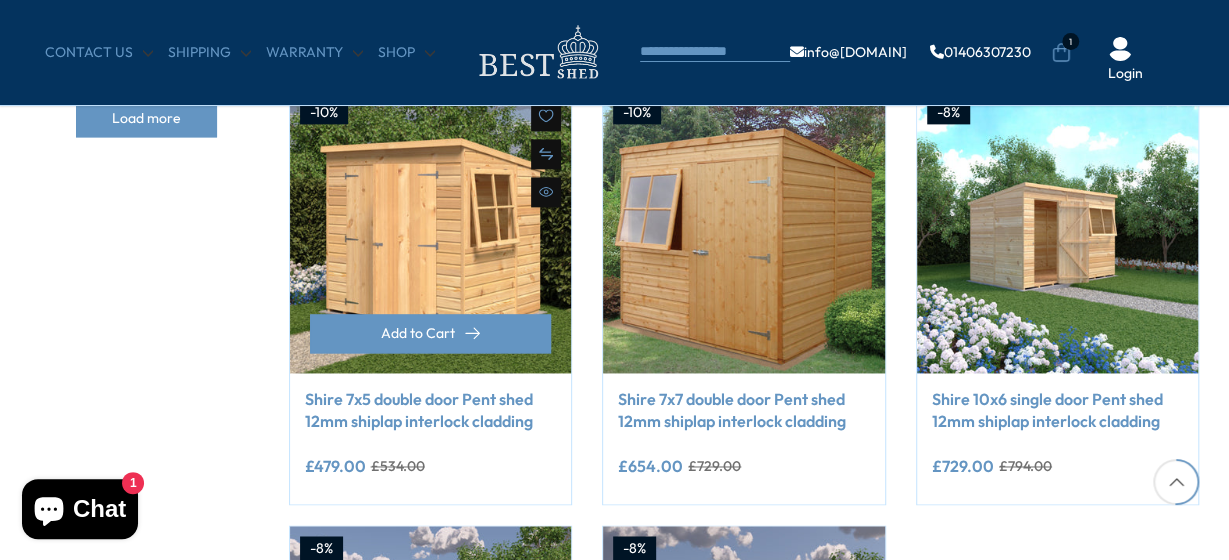 click at bounding box center (431, 232) 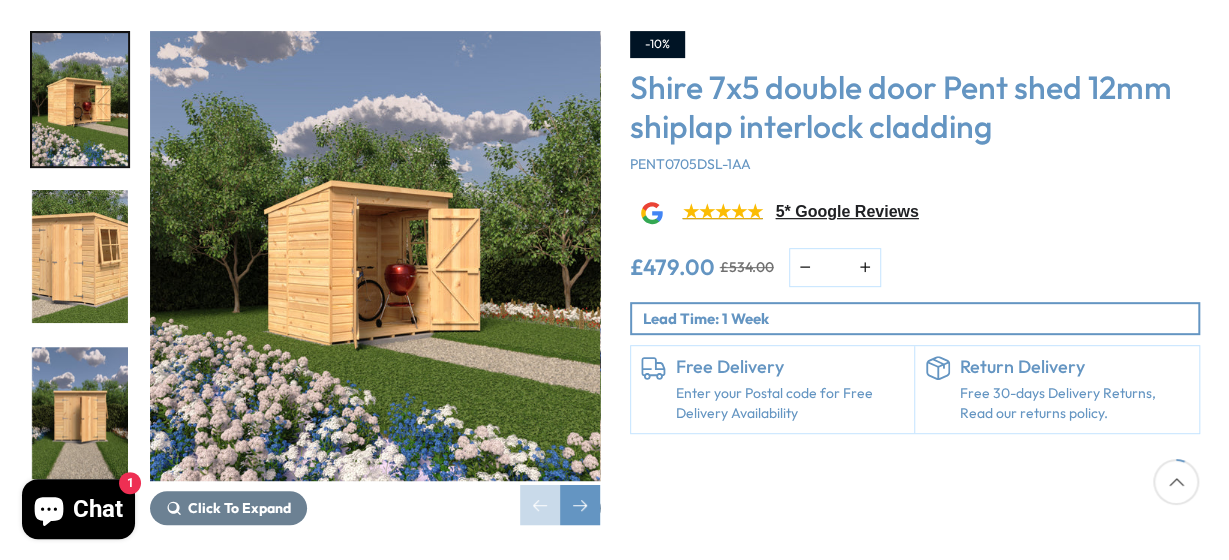 scroll, scrollTop: 371, scrollLeft: 0, axis: vertical 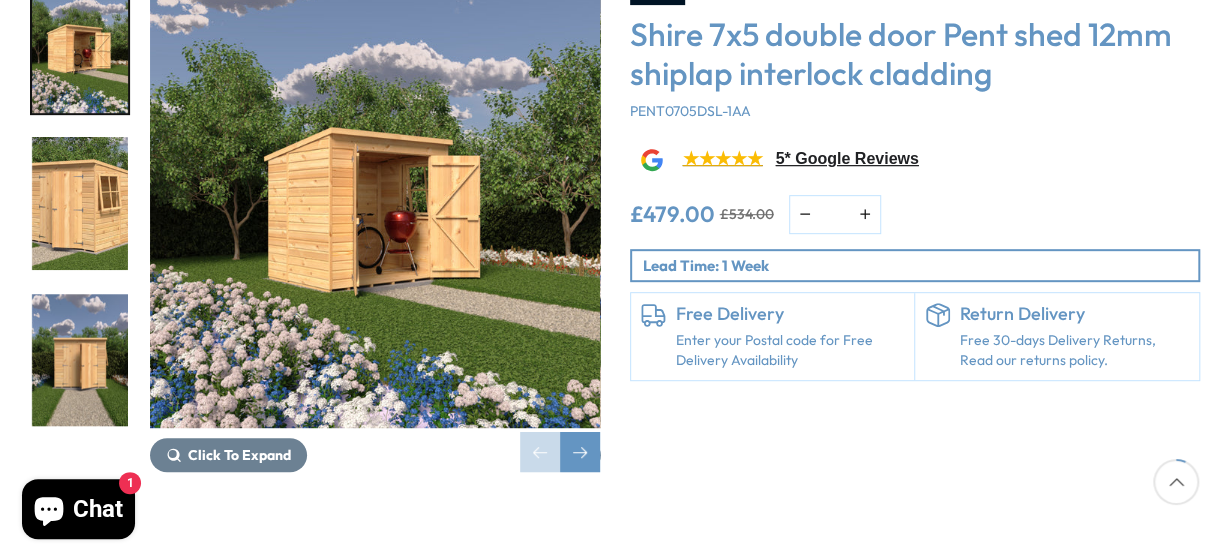 click at bounding box center [80, 360] 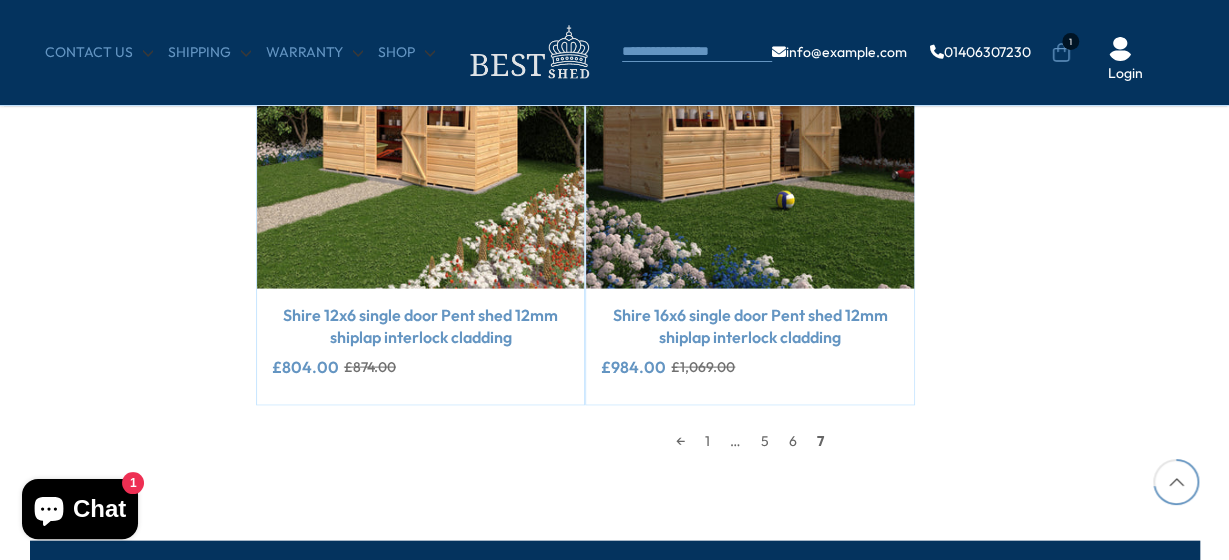 scroll, scrollTop: 1875, scrollLeft: 0, axis: vertical 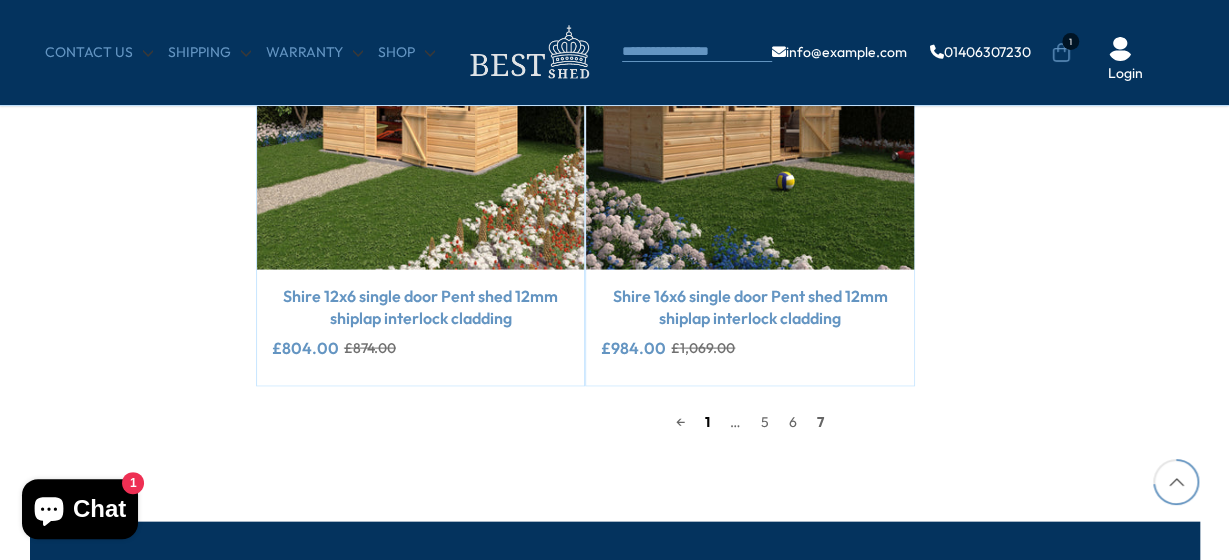 click on "1" at bounding box center [707, 422] 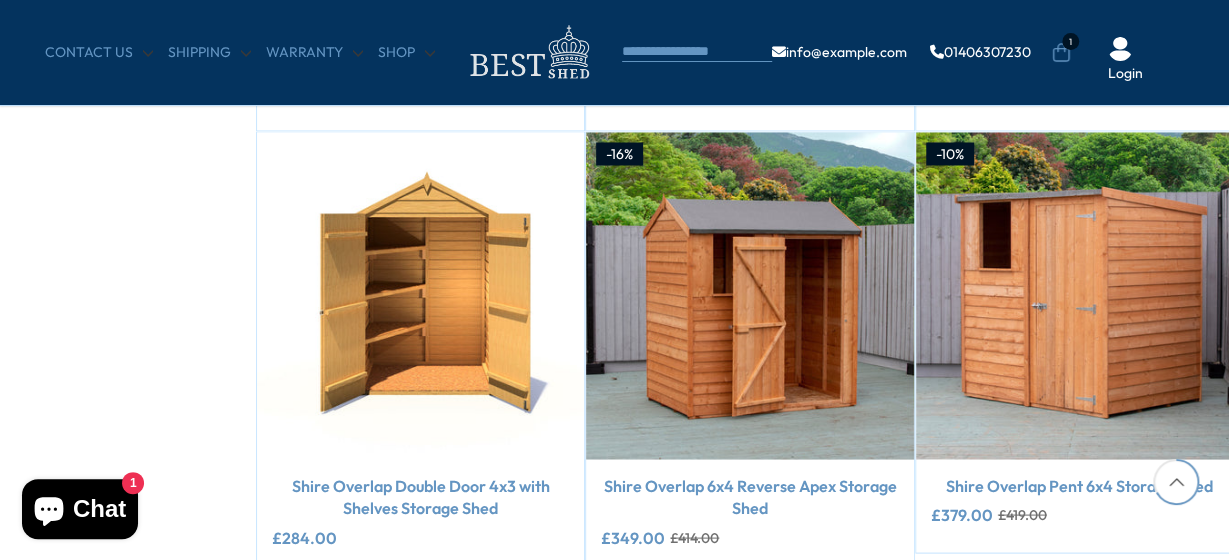 scroll, scrollTop: 1739, scrollLeft: 0, axis: vertical 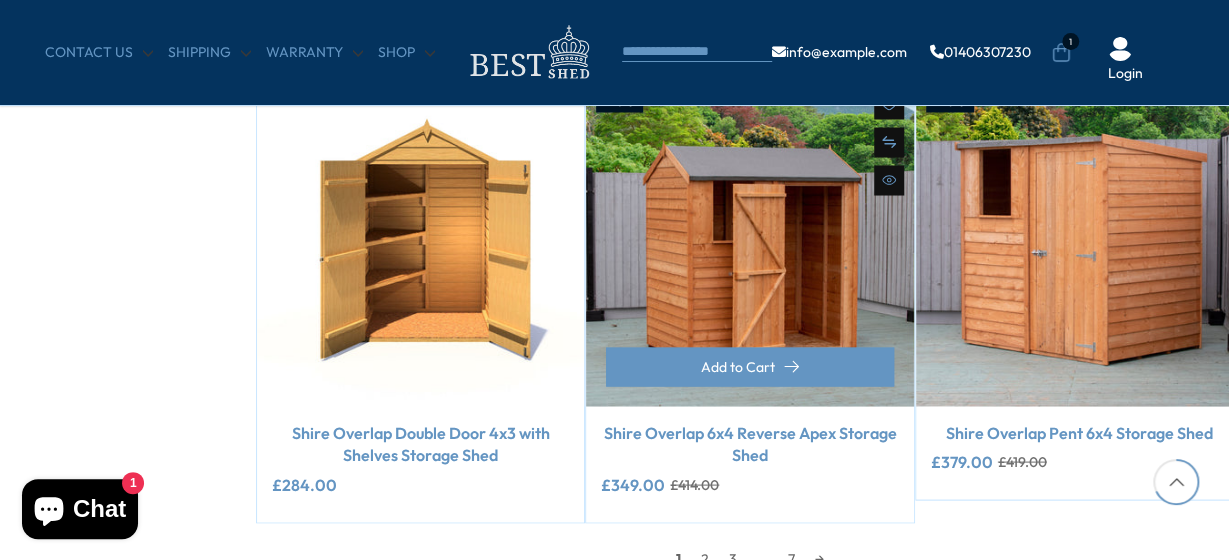click at bounding box center [749, 242] 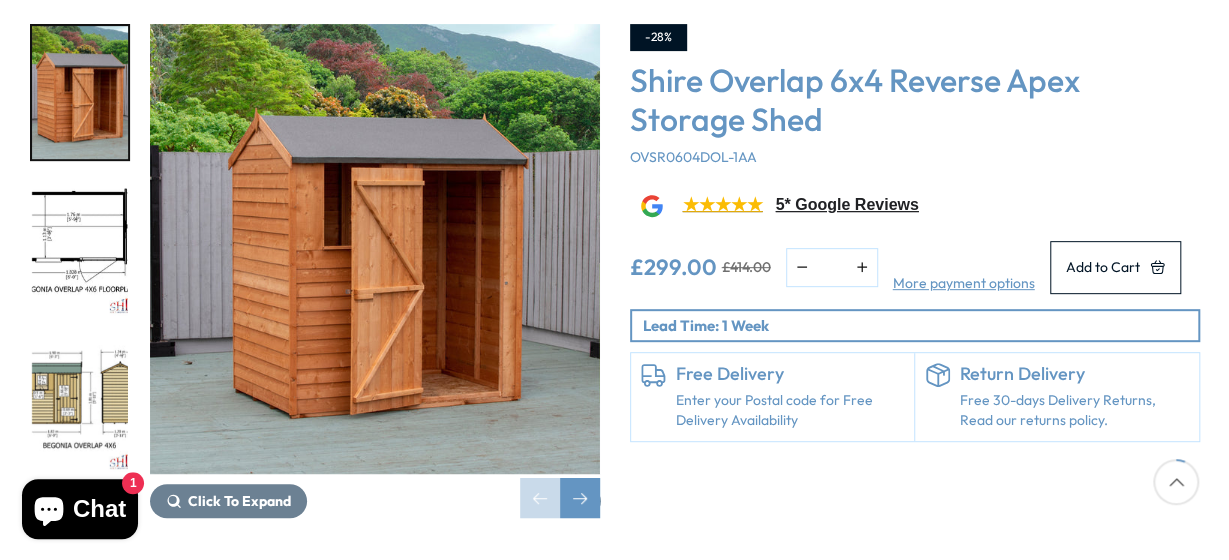 scroll, scrollTop: 318, scrollLeft: 0, axis: vertical 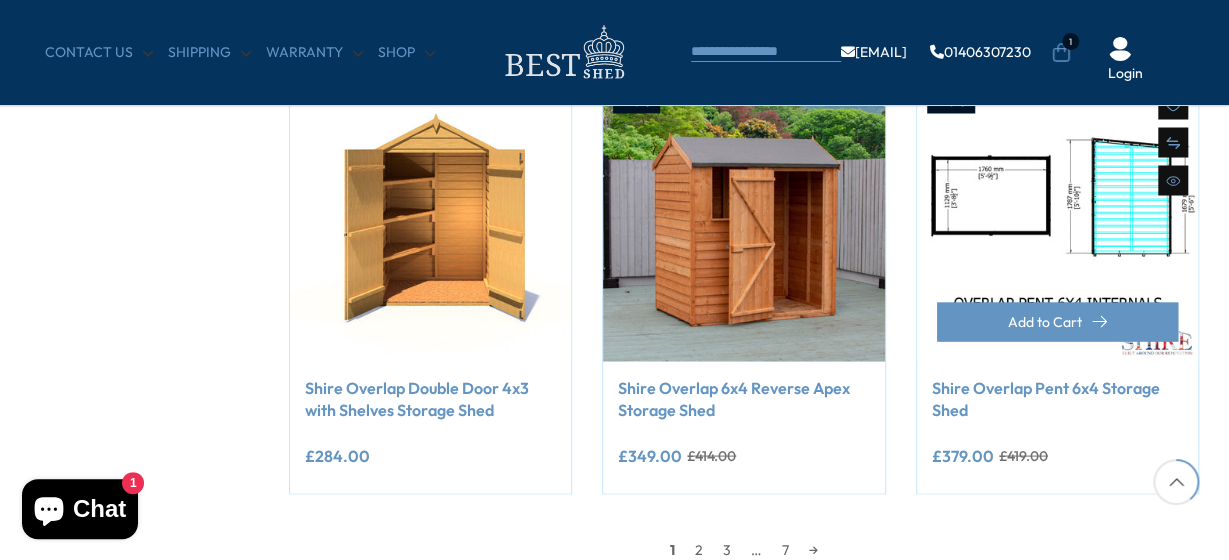 click at bounding box center (1058, 220) 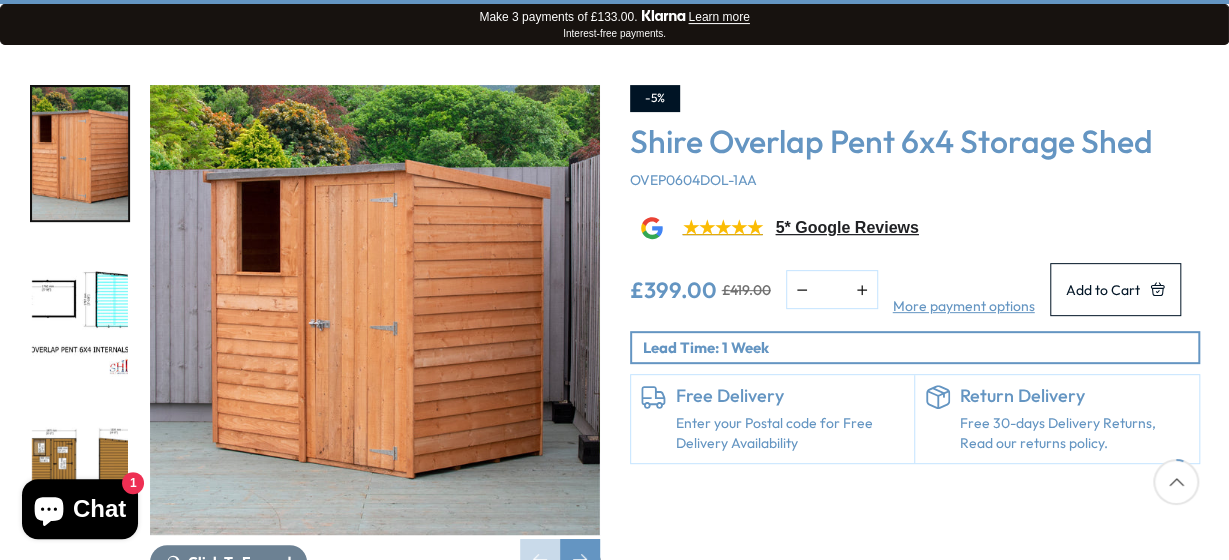 scroll, scrollTop: 265, scrollLeft: 0, axis: vertical 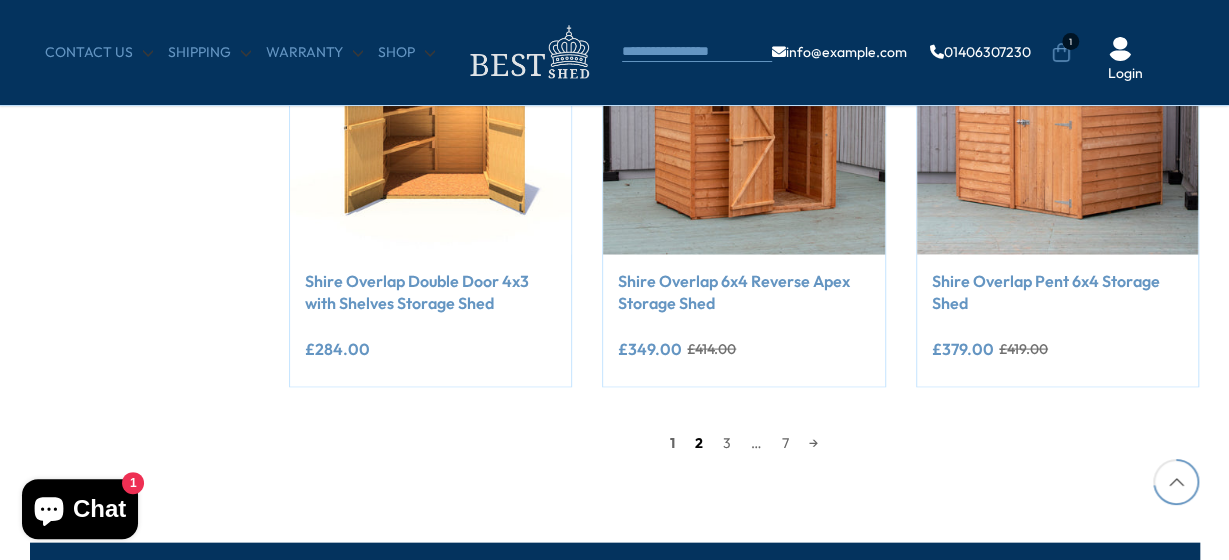 click on "2" at bounding box center (699, 443) 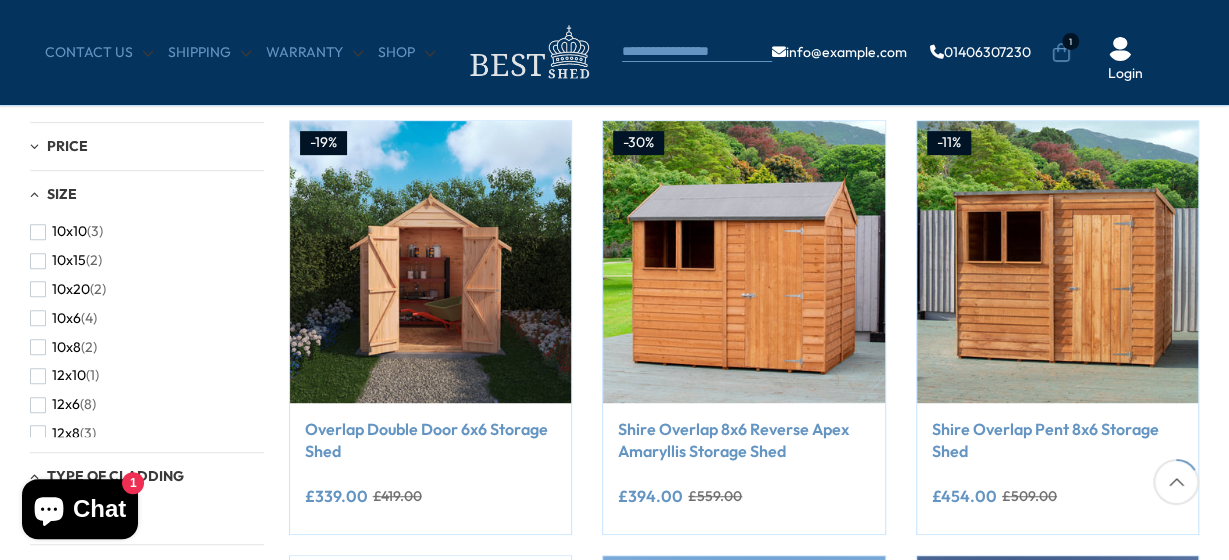 scroll, scrollTop: 444, scrollLeft: 0, axis: vertical 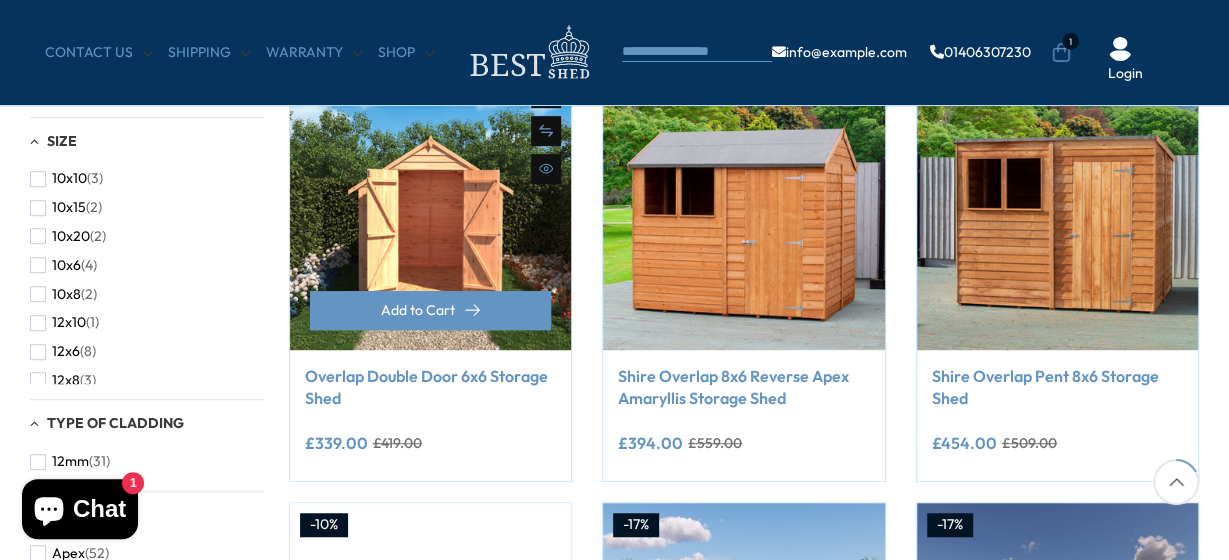 click at bounding box center (431, 209) 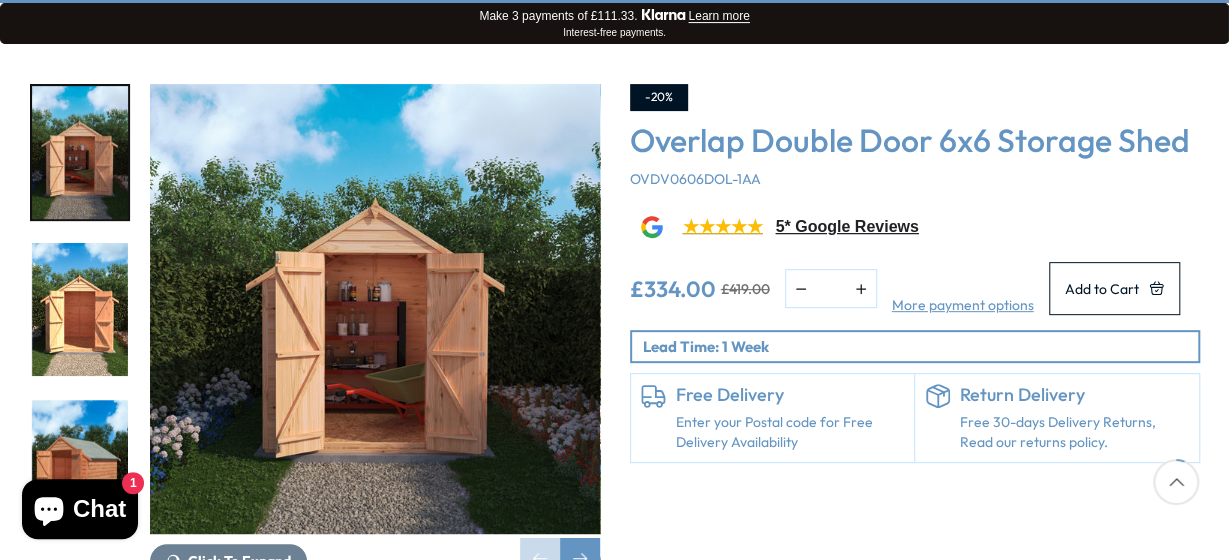 scroll, scrollTop: 318, scrollLeft: 0, axis: vertical 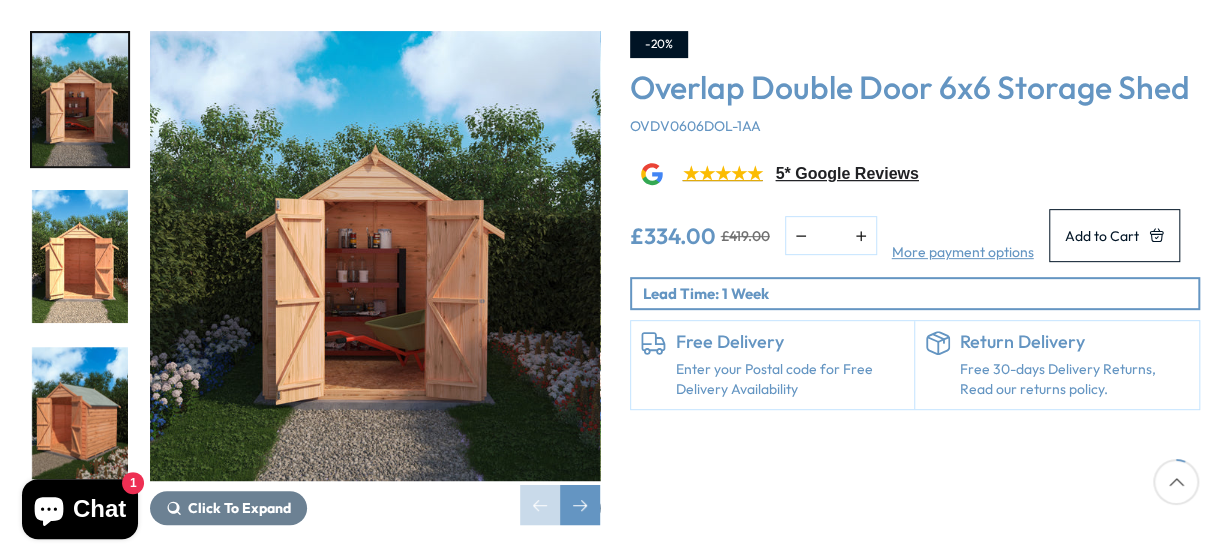 click at bounding box center (80, 256) 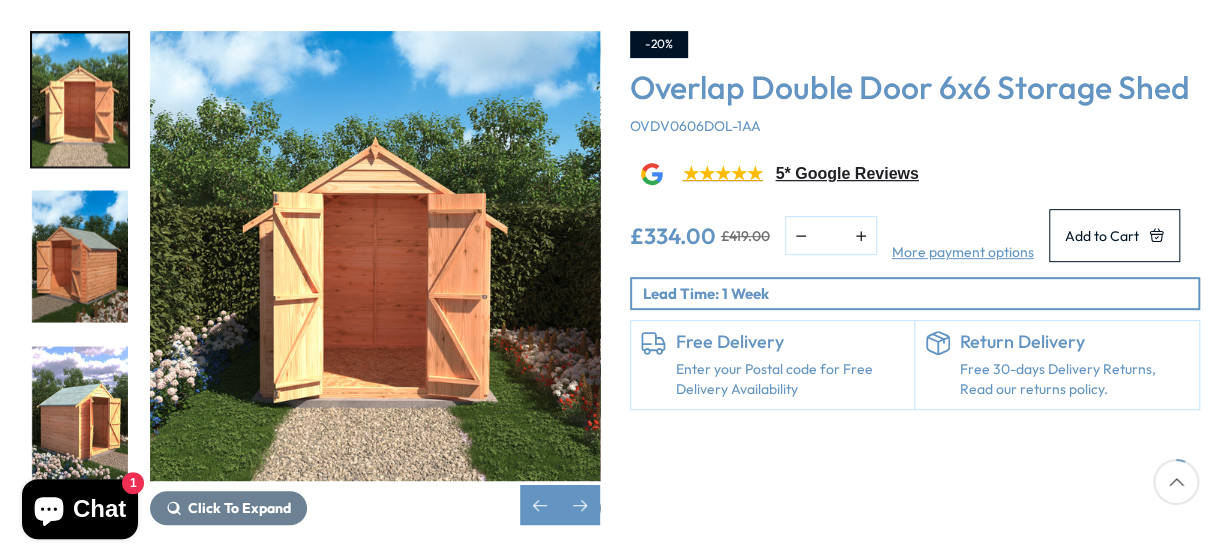 click at bounding box center [80, 256] 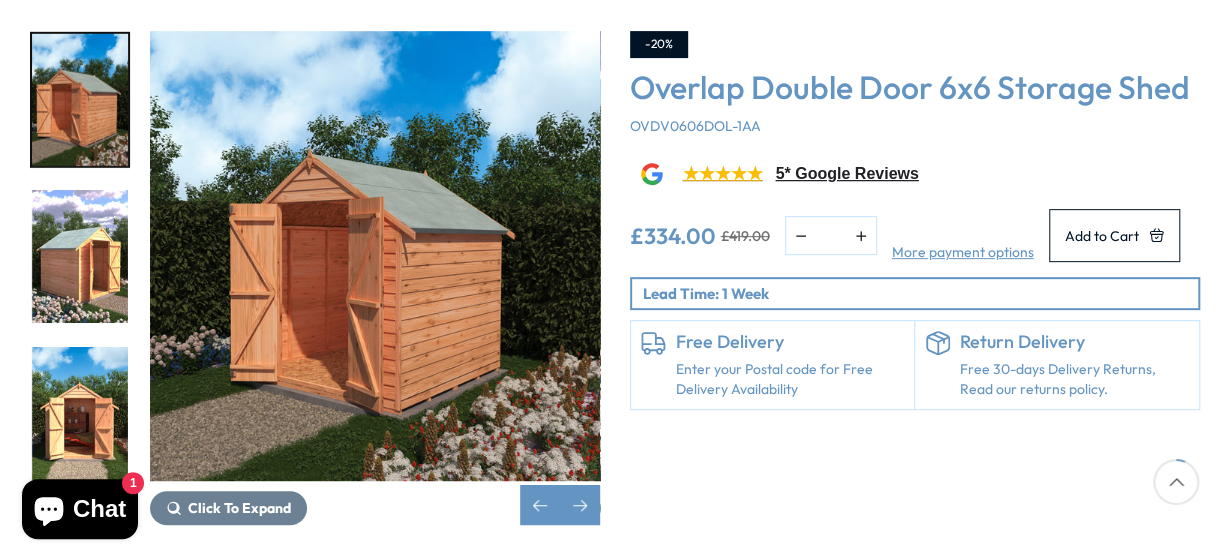 click at bounding box center [375, 256] 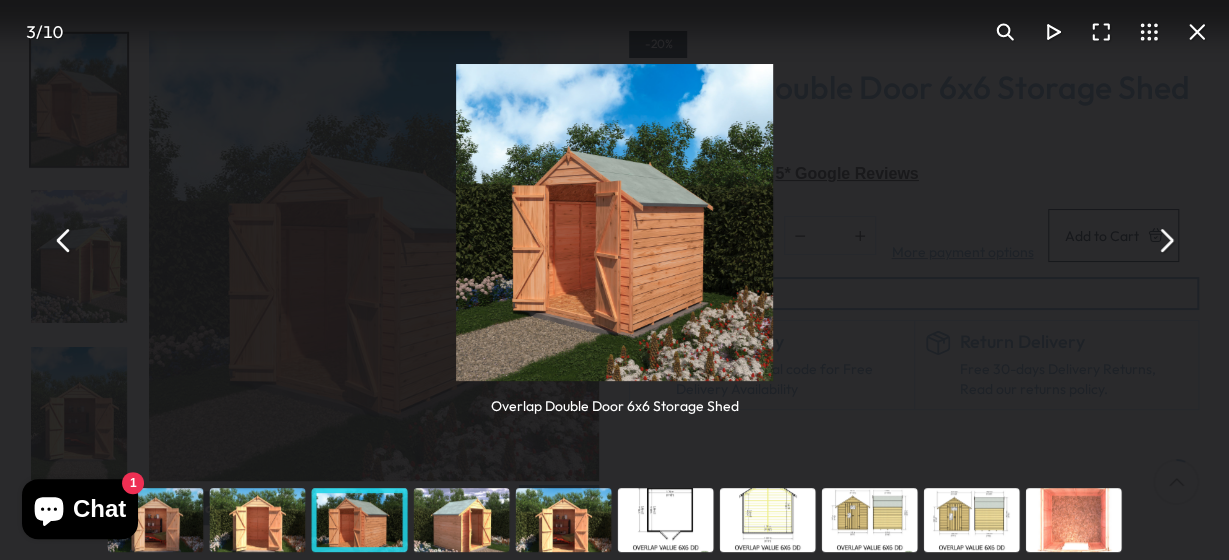 click at bounding box center [1197, 32] 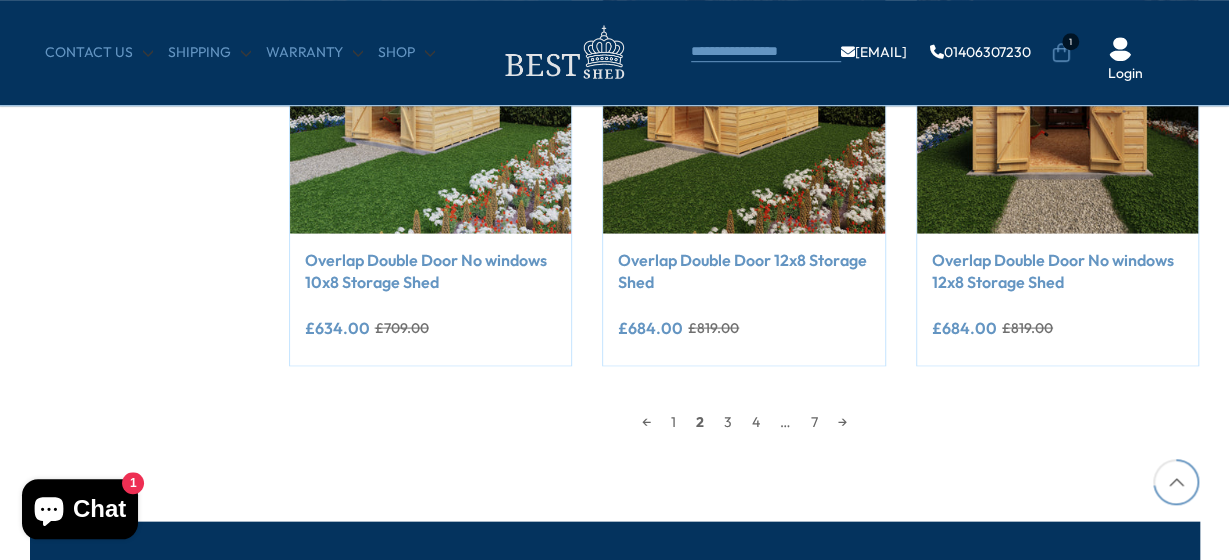 scroll, scrollTop: 1875, scrollLeft: 0, axis: vertical 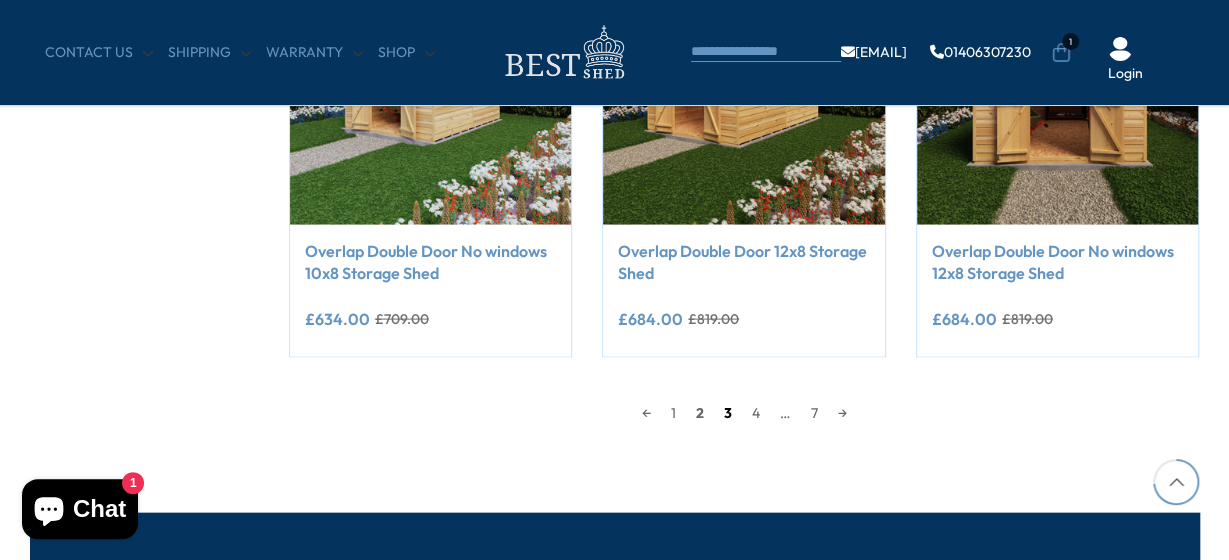 click on "3" at bounding box center [728, 413] 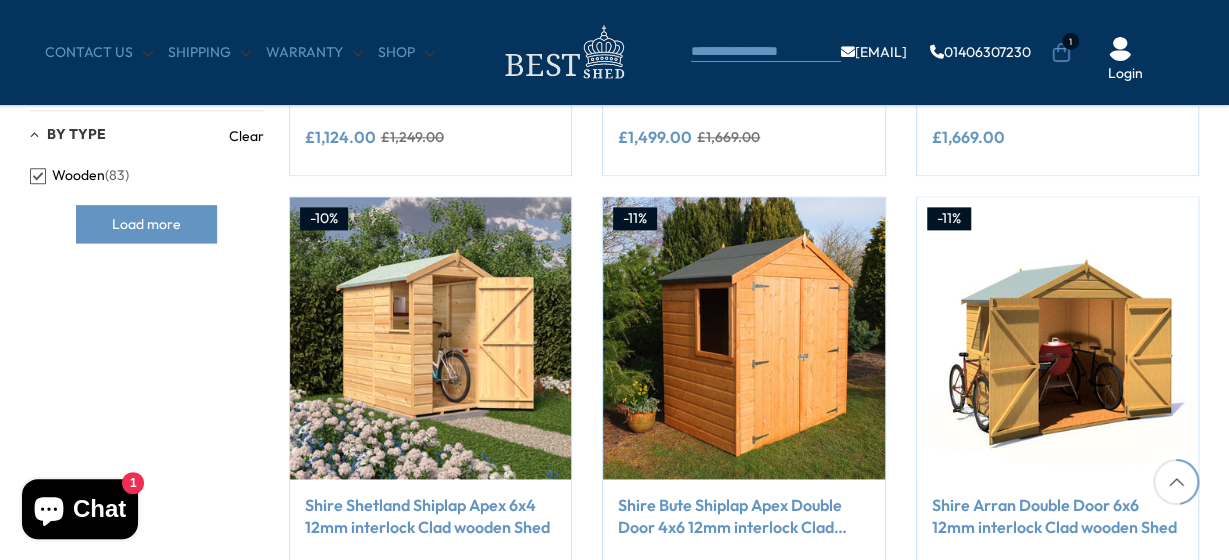 scroll, scrollTop: 1239, scrollLeft: 0, axis: vertical 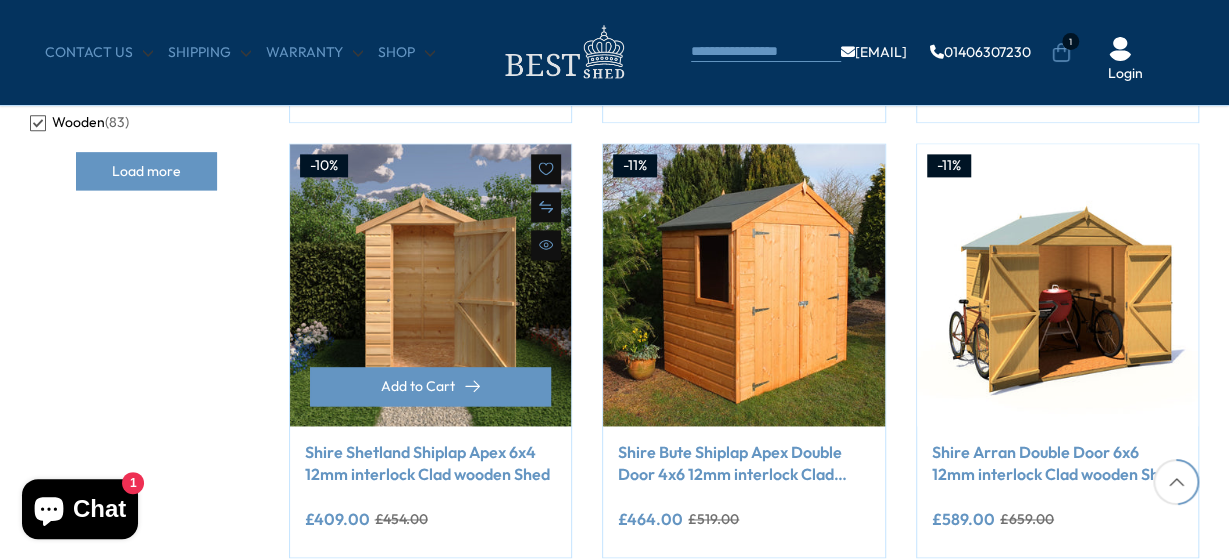 click at bounding box center [431, 285] 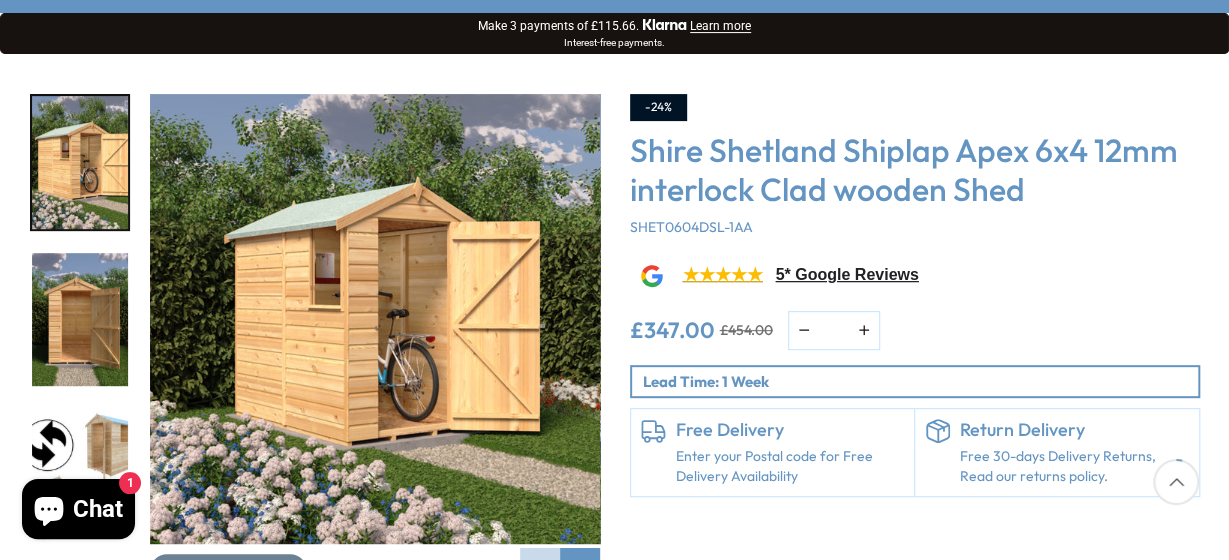 scroll, scrollTop: 265, scrollLeft: 0, axis: vertical 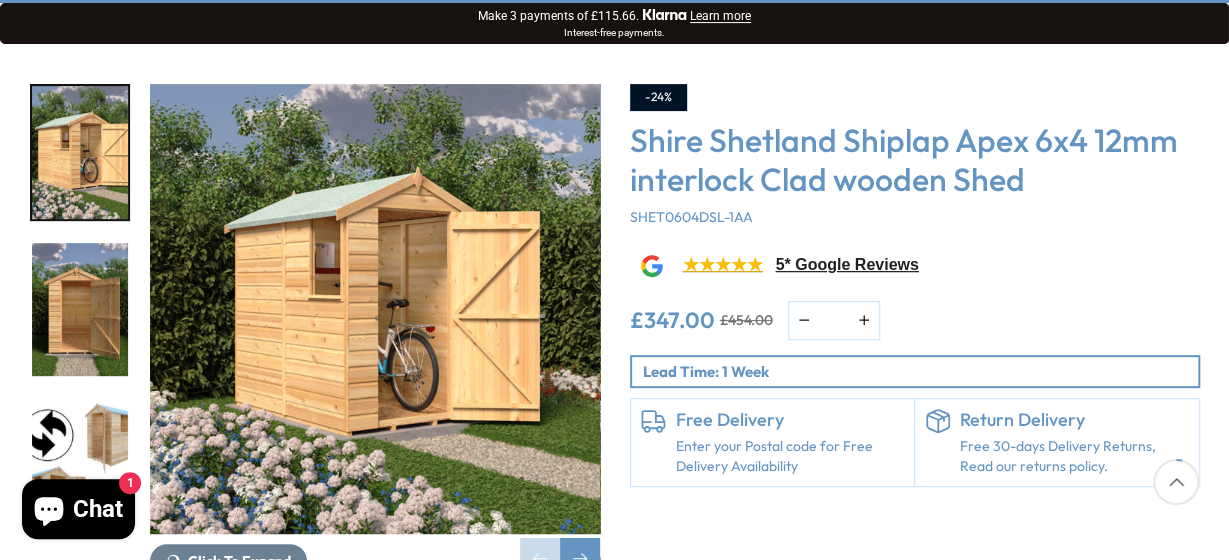 click at bounding box center (80, 309) 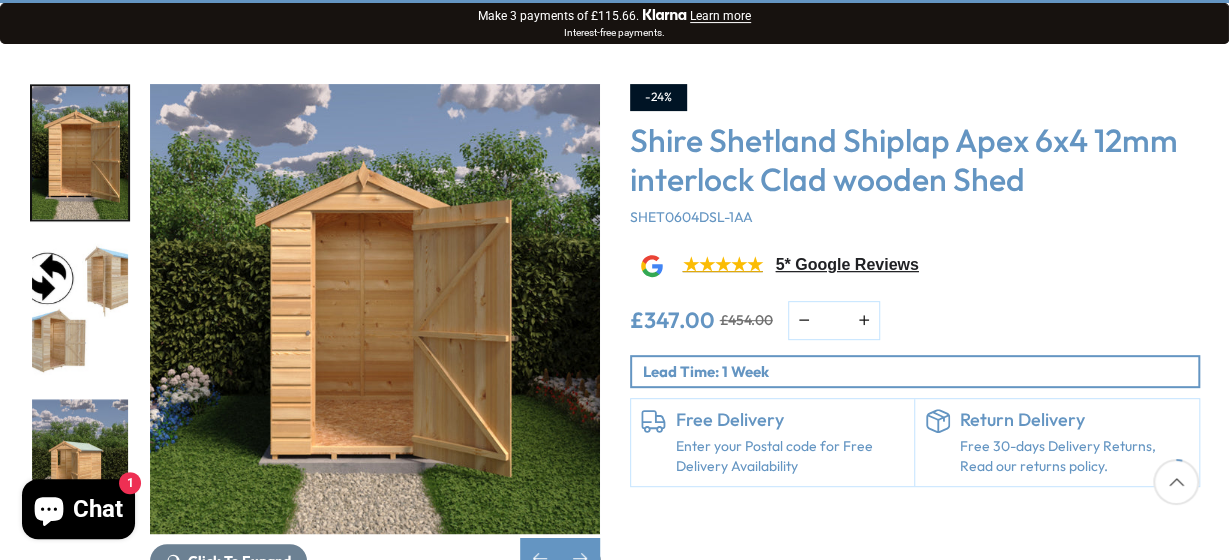 click at bounding box center [80, 466] 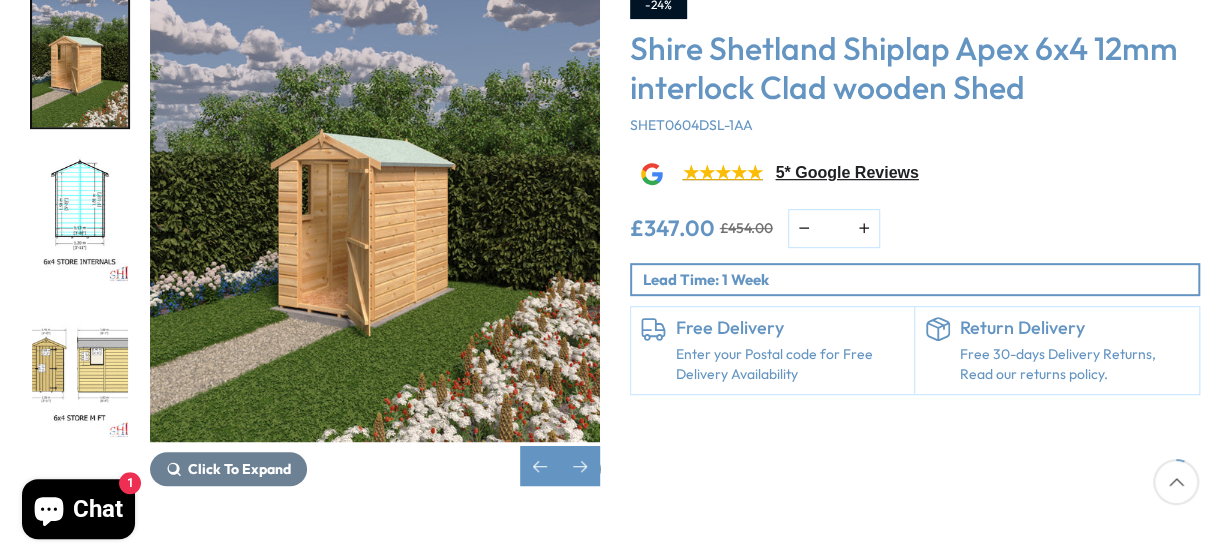 scroll, scrollTop: 365, scrollLeft: 0, axis: vertical 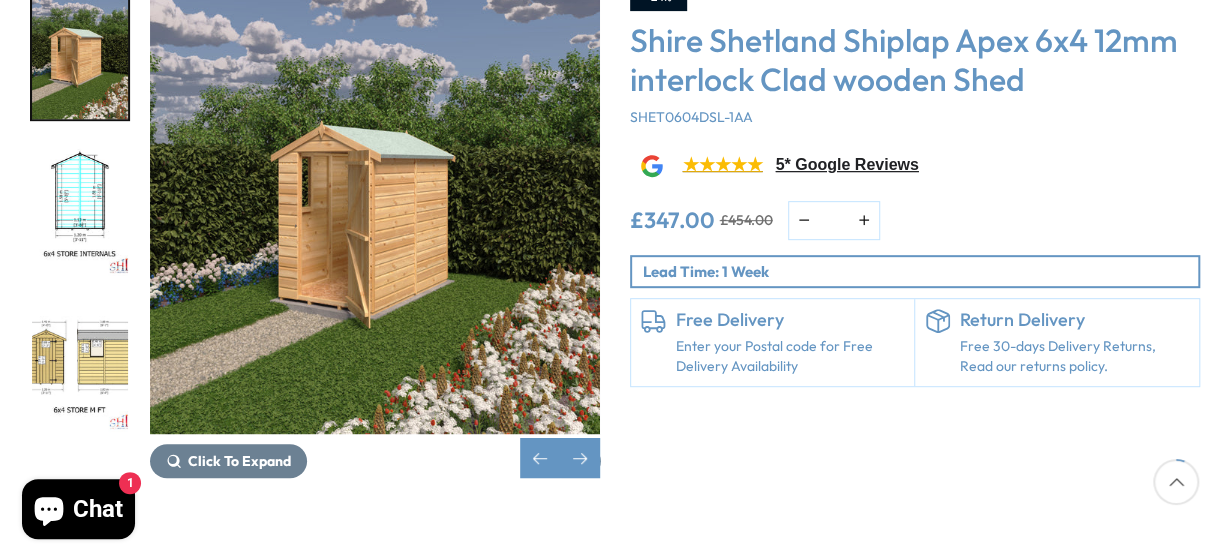 click at bounding box center (80, 366) 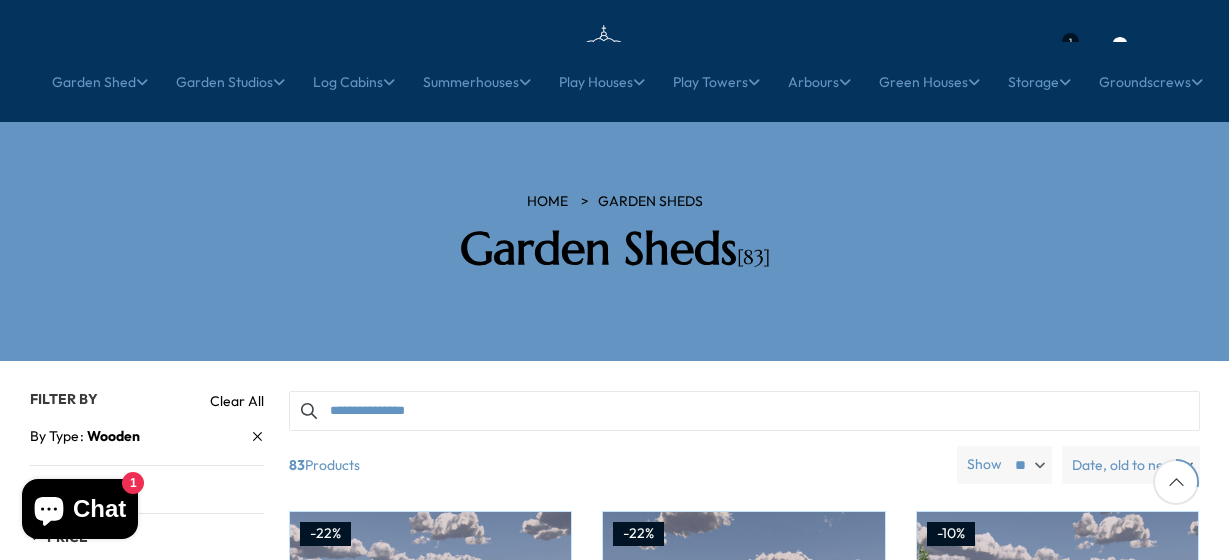 scroll, scrollTop: 1239, scrollLeft: 0, axis: vertical 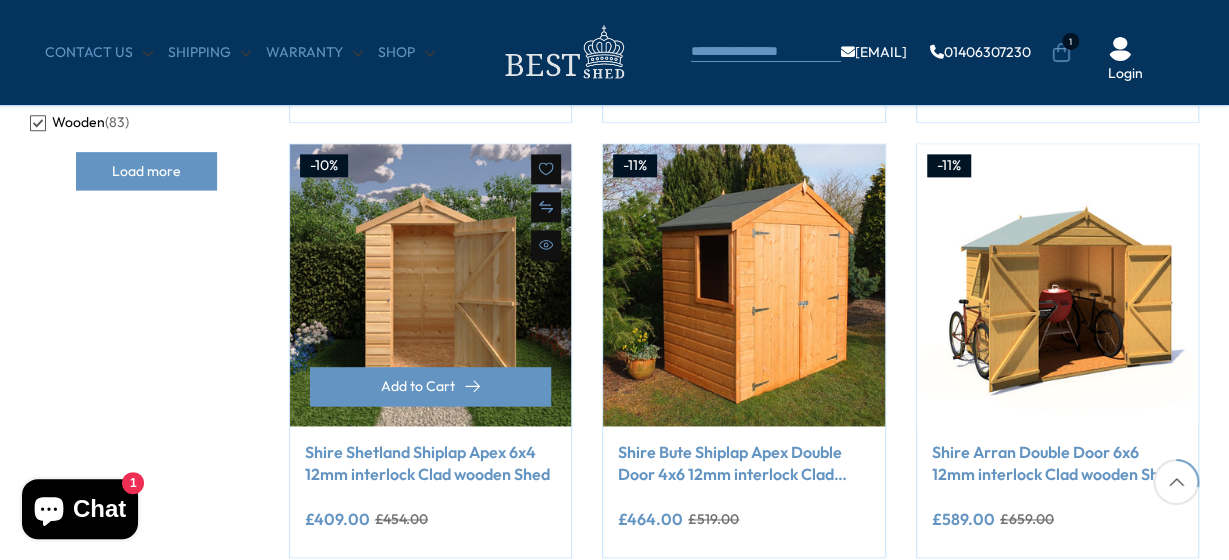 click at bounding box center [431, 285] 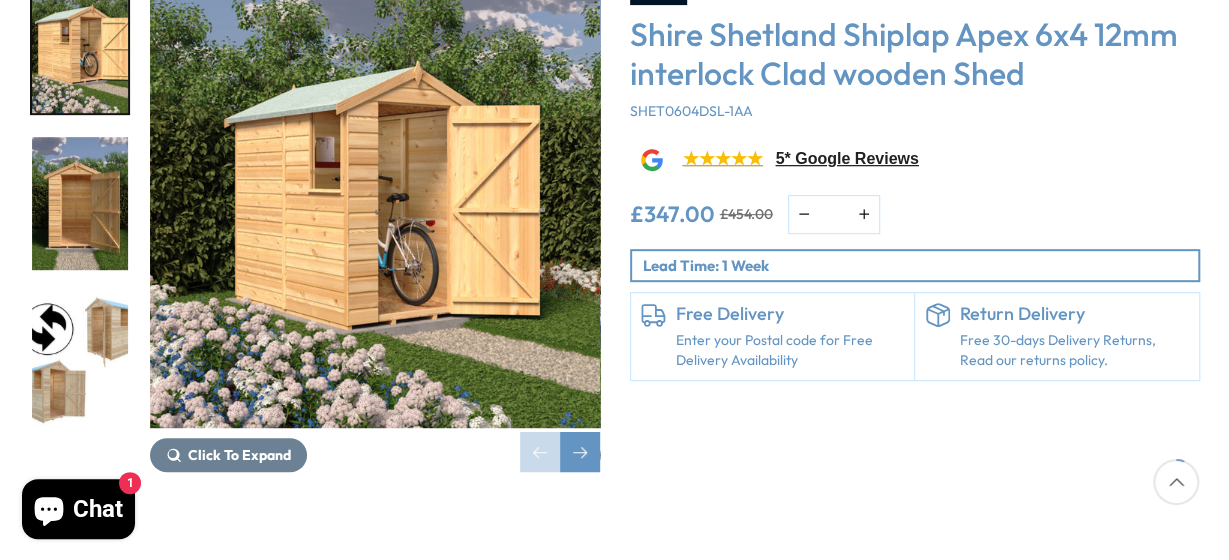 scroll, scrollTop: 318, scrollLeft: 0, axis: vertical 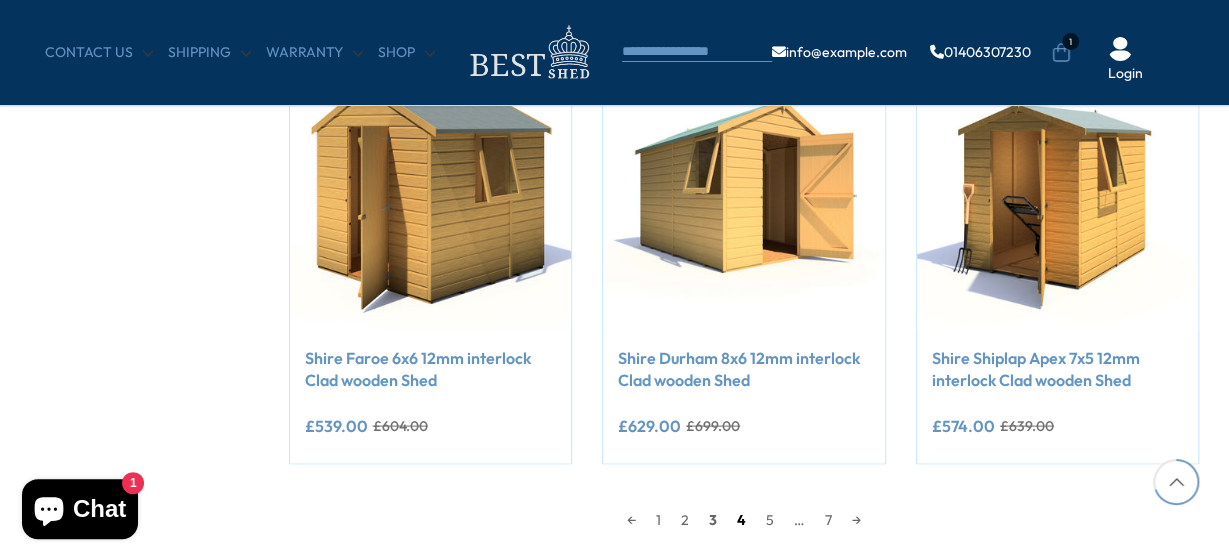 click on "4" at bounding box center (741, 519) 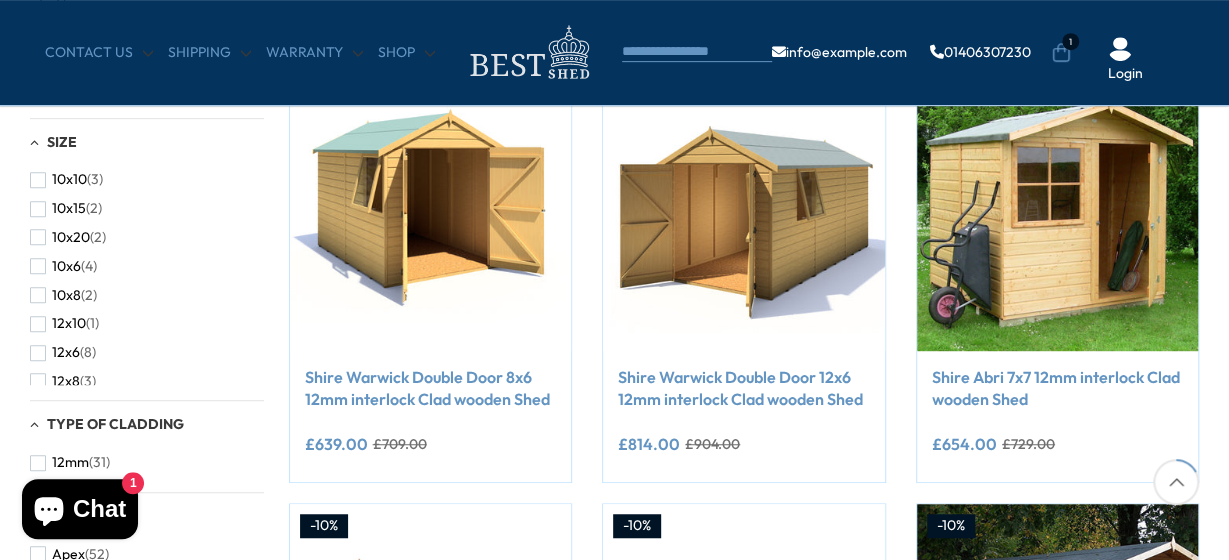 scroll, scrollTop: 444, scrollLeft: 0, axis: vertical 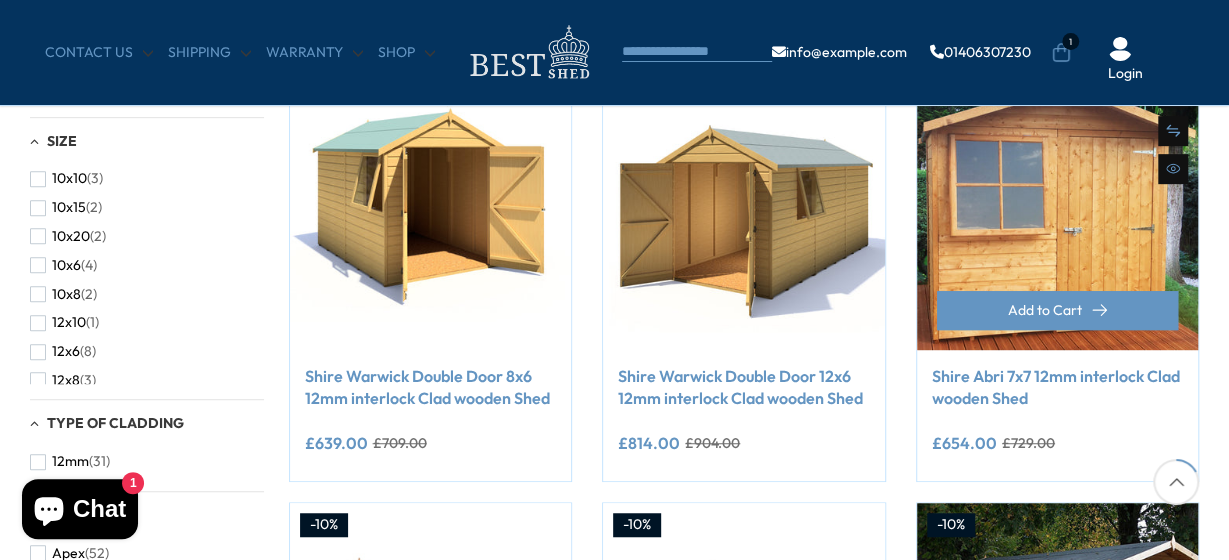 click at bounding box center [1058, 209] 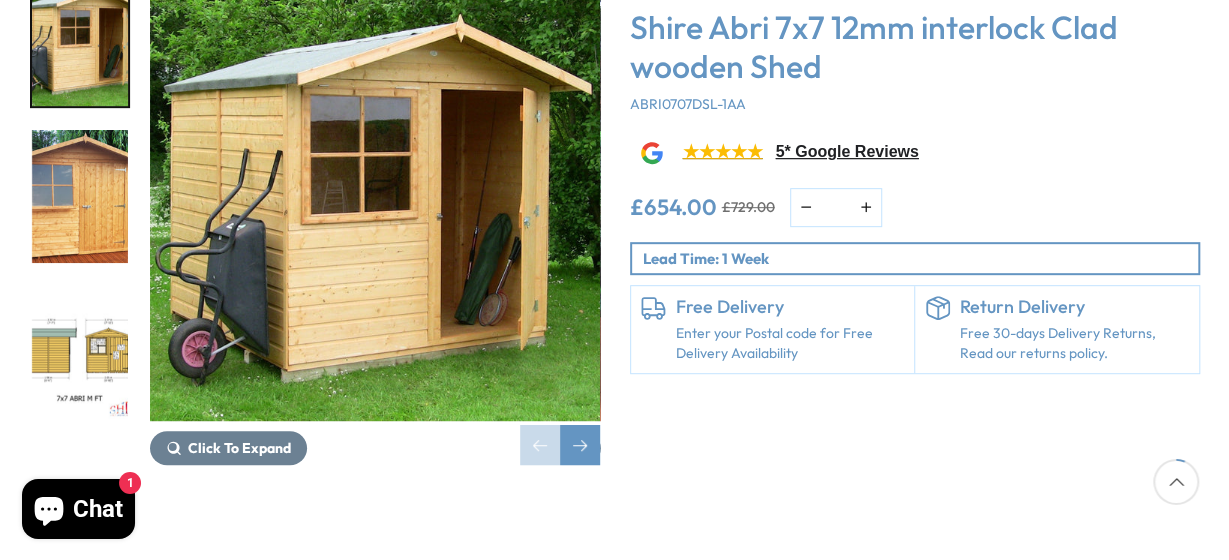 scroll, scrollTop: 371, scrollLeft: 0, axis: vertical 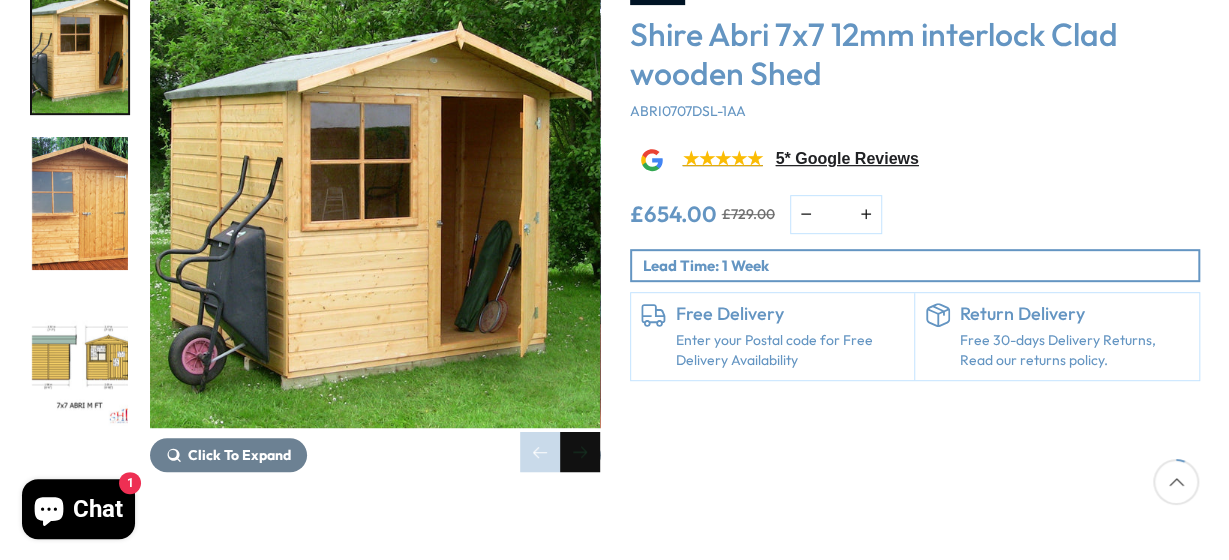 click at bounding box center (580, 452) 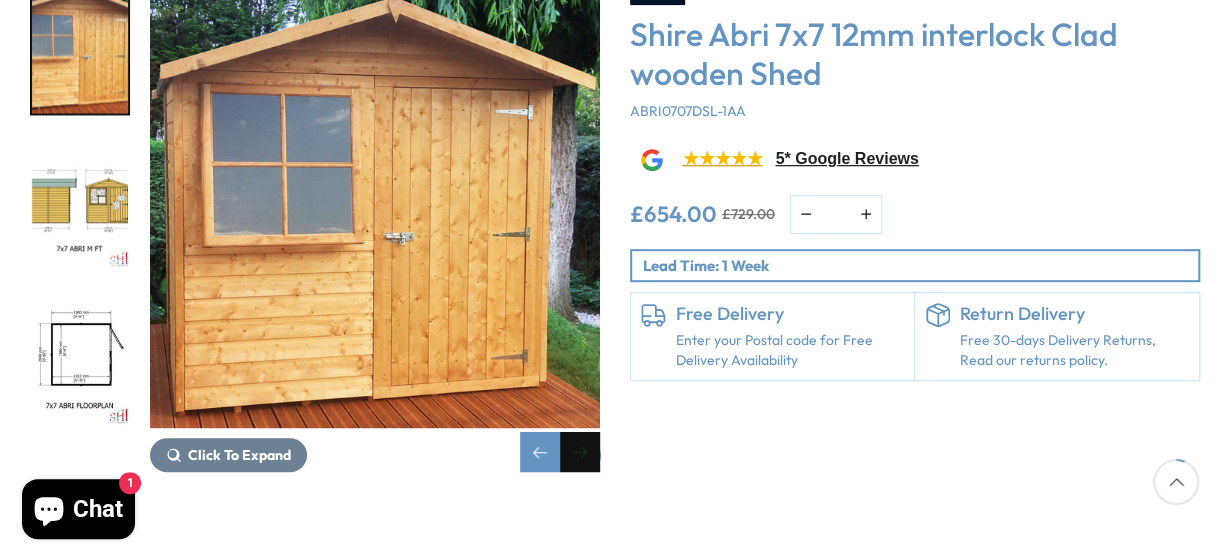 click at bounding box center (580, 452) 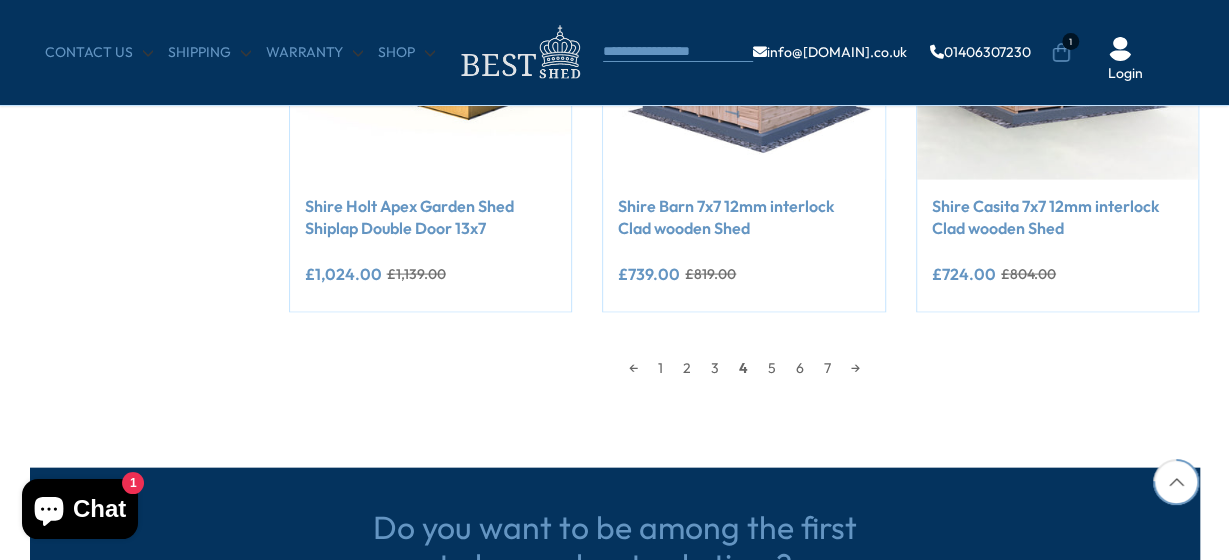 scroll, scrollTop: 1928, scrollLeft: 0, axis: vertical 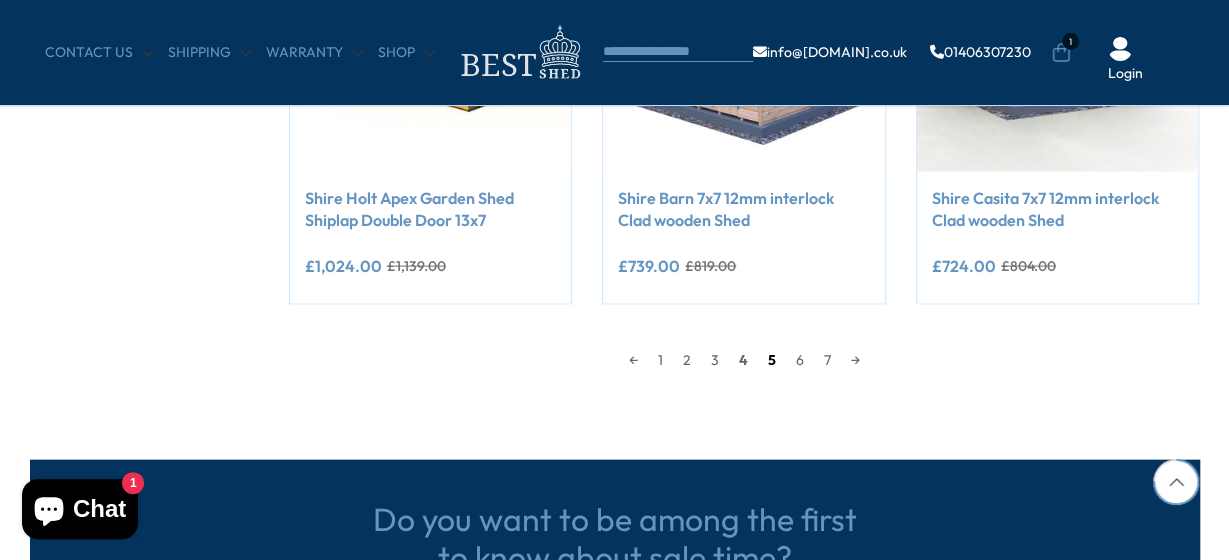 click on "5" at bounding box center [772, 360] 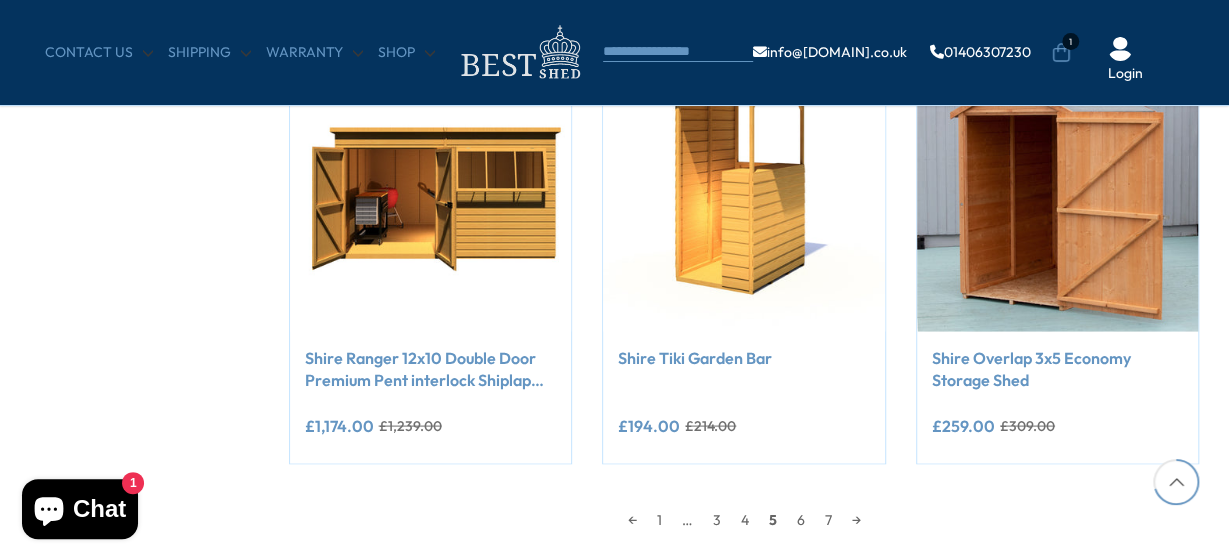 scroll, scrollTop: 1822, scrollLeft: 0, axis: vertical 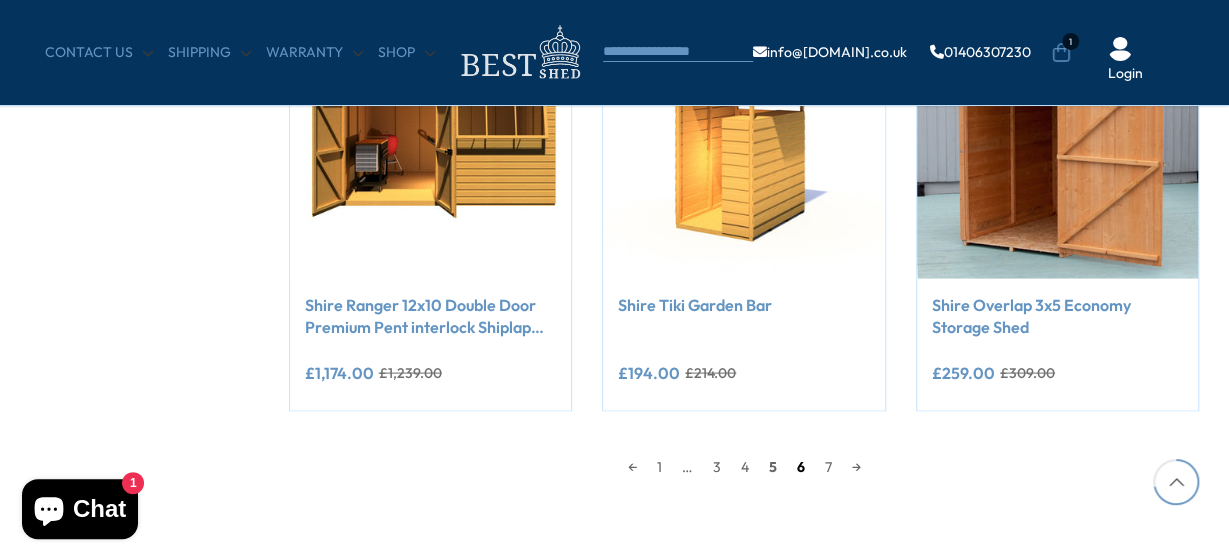 click on "6" at bounding box center (801, 466) 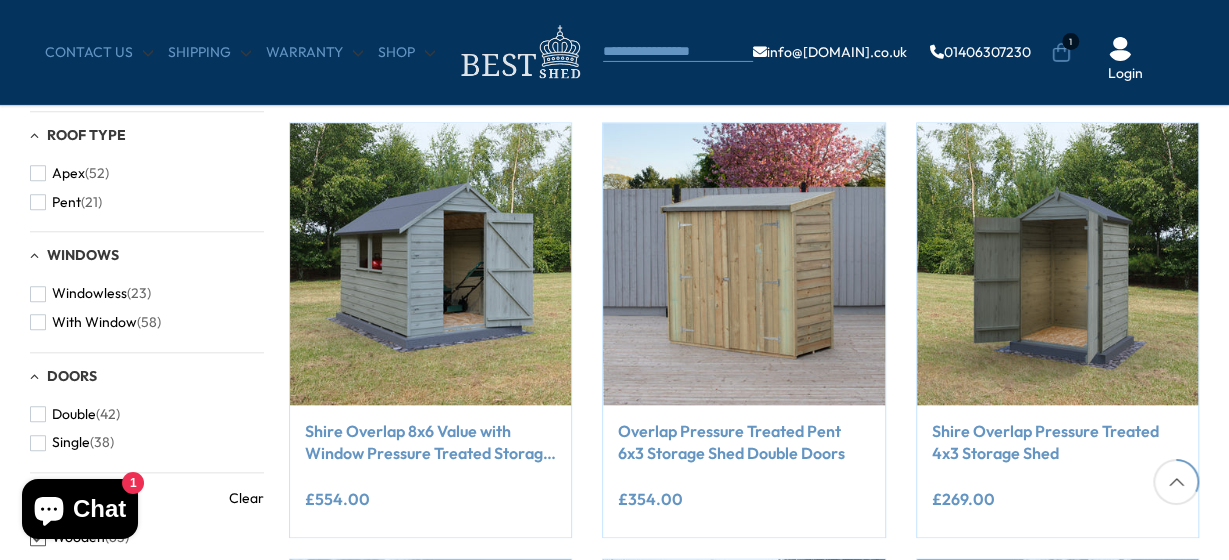 scroll, scrollTop: 815, scrollLeft: 0, axis: vertical 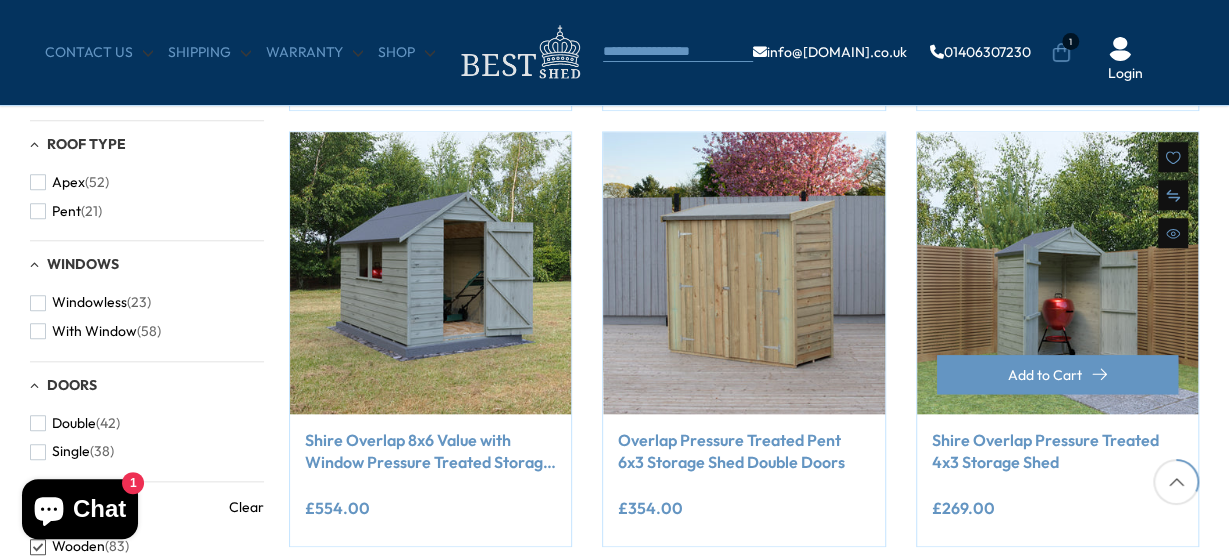 click at bounding box center [1058, 273] 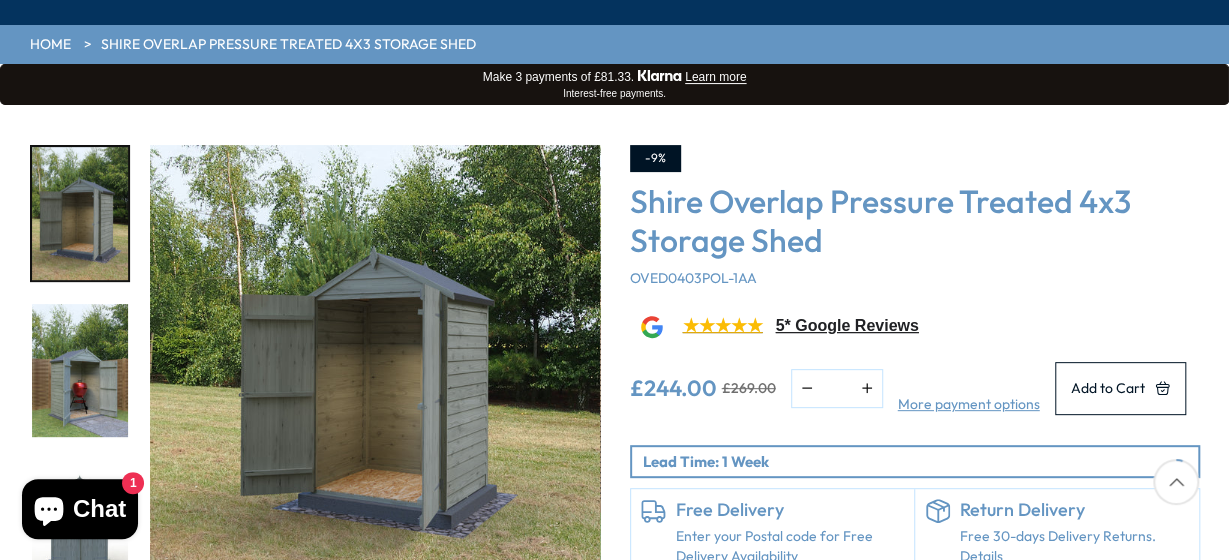 scroll, scrollTop: 212, scrollLeft: 0, axis: vertical 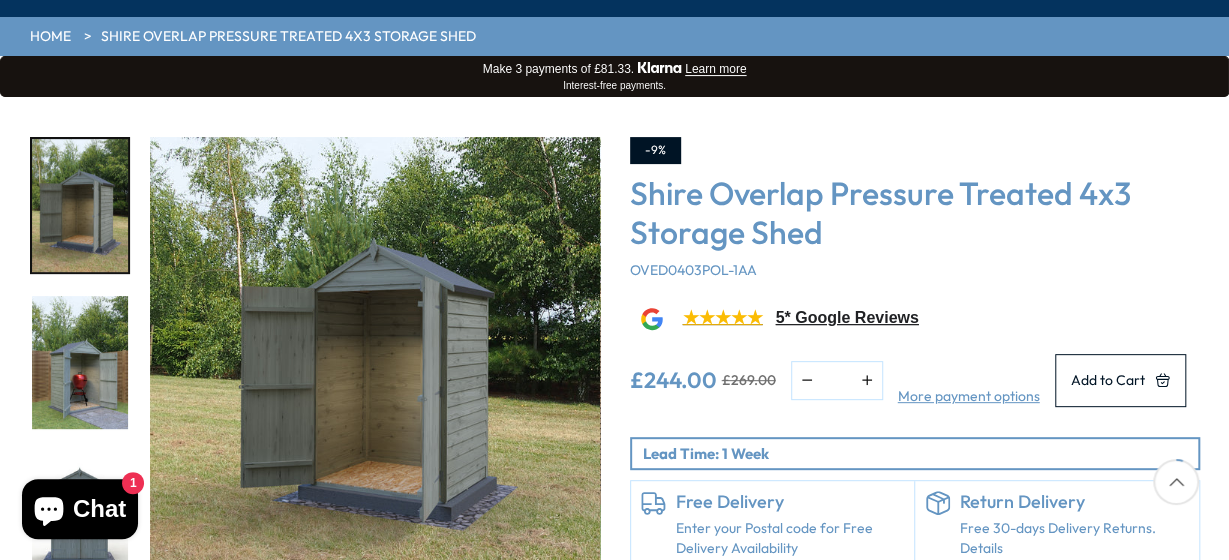 click at bounding box center (80, 362) 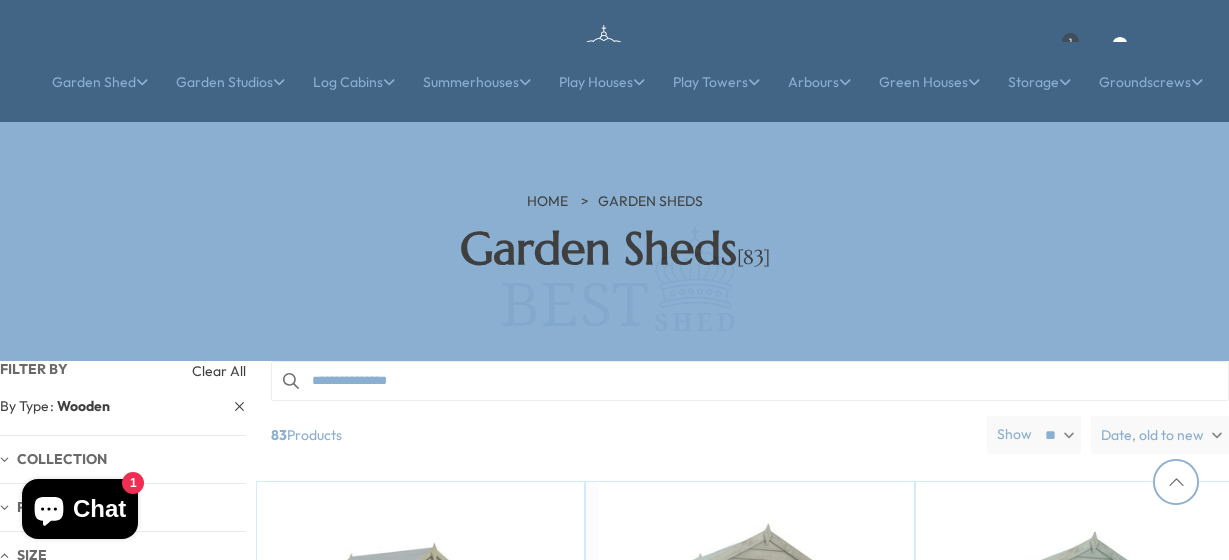 scroll, scrollTop: 656, scrollLeft: 0, axis: vertical 